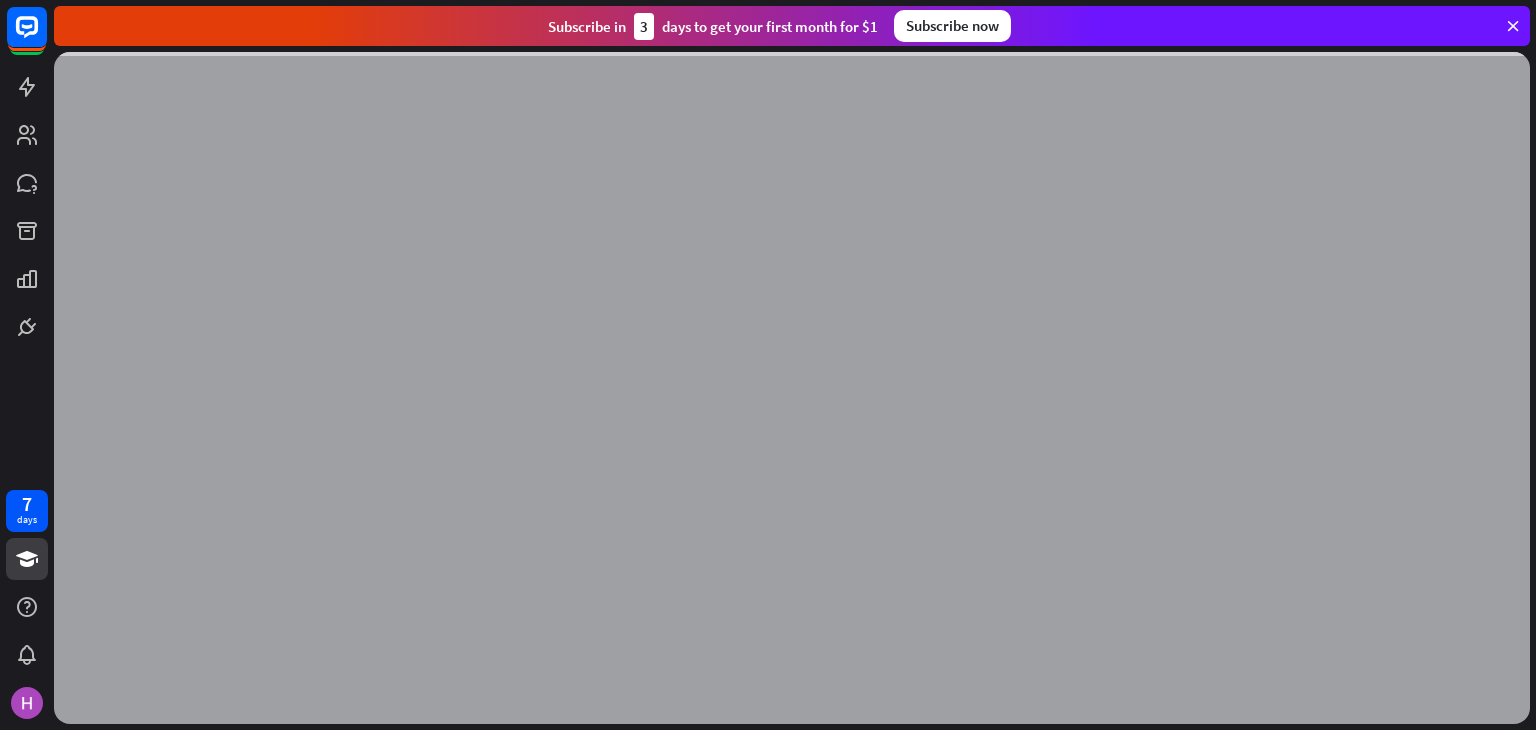 scroll, scrollTop: 0, scrollLeft: 0, axis: both 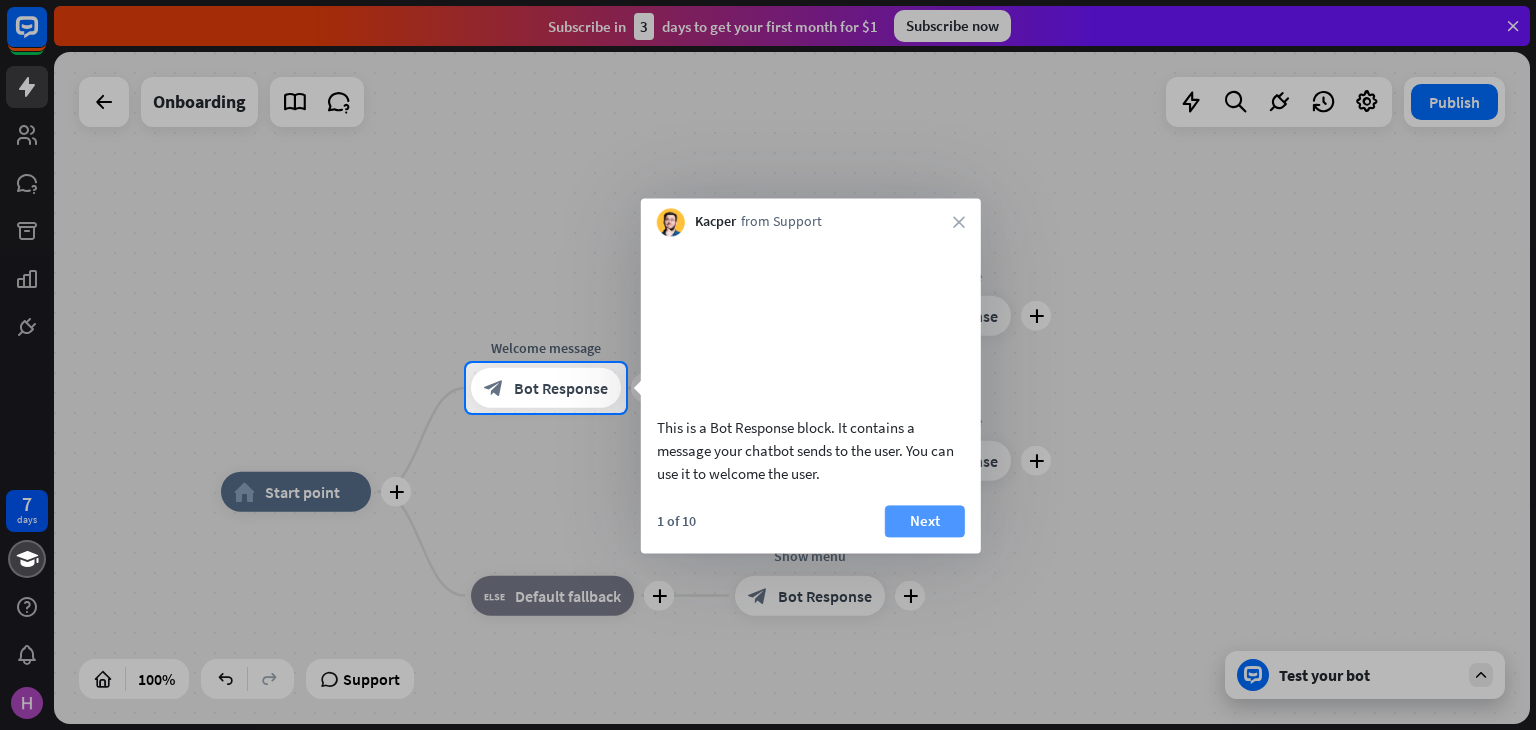 click on "Next" at bounding box center [925, 521] 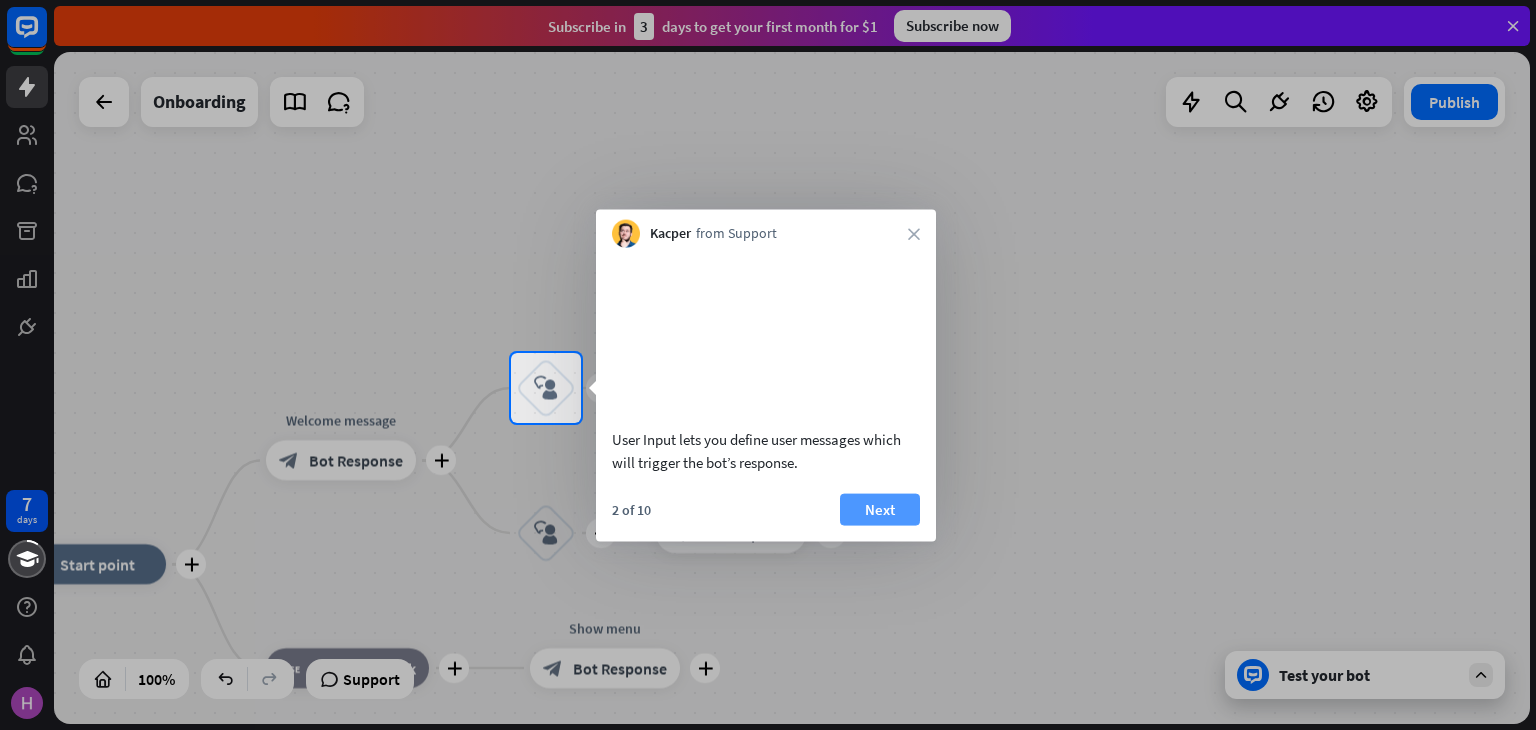 click on "Next" at bounding box center (880, 509) 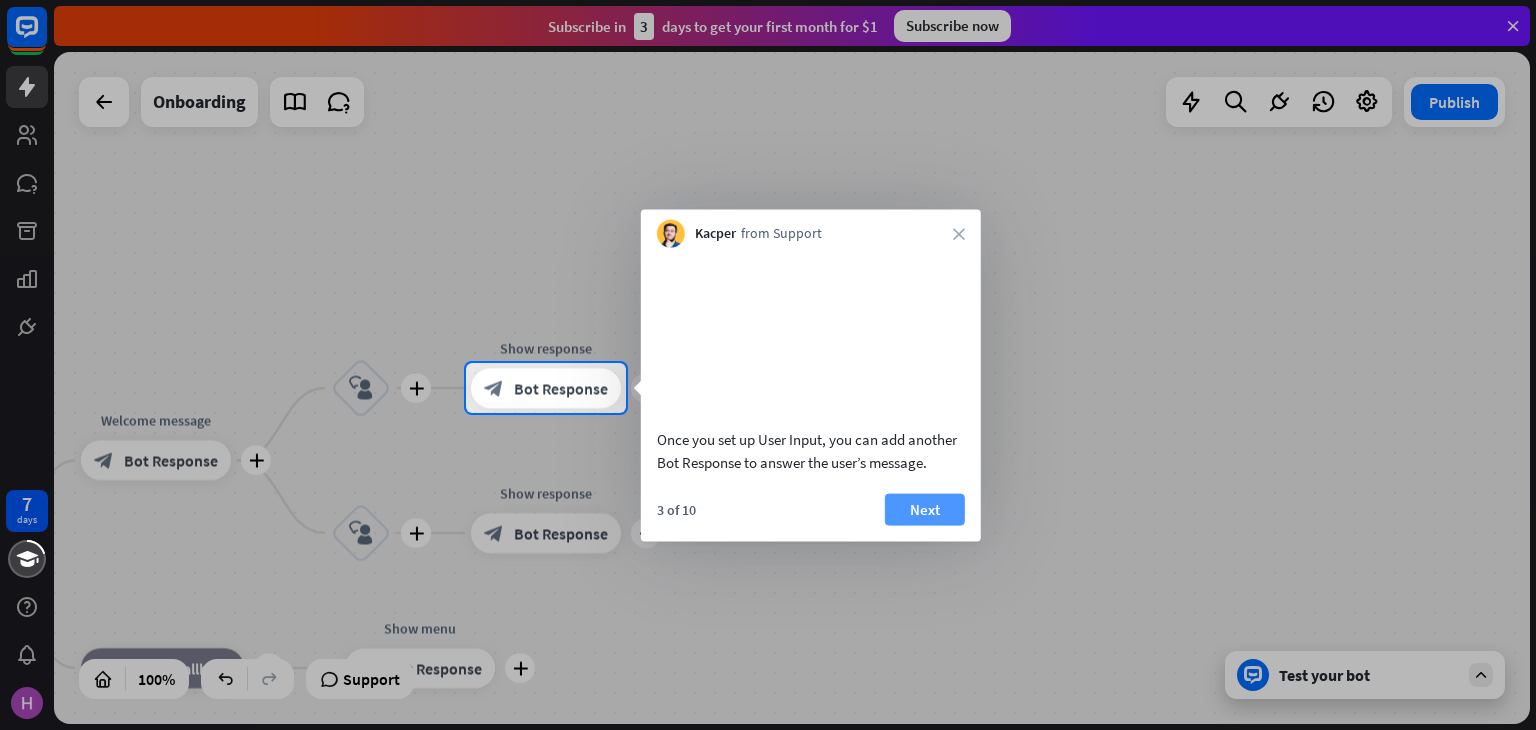 click on "Next" at bounding box center [925, 509] 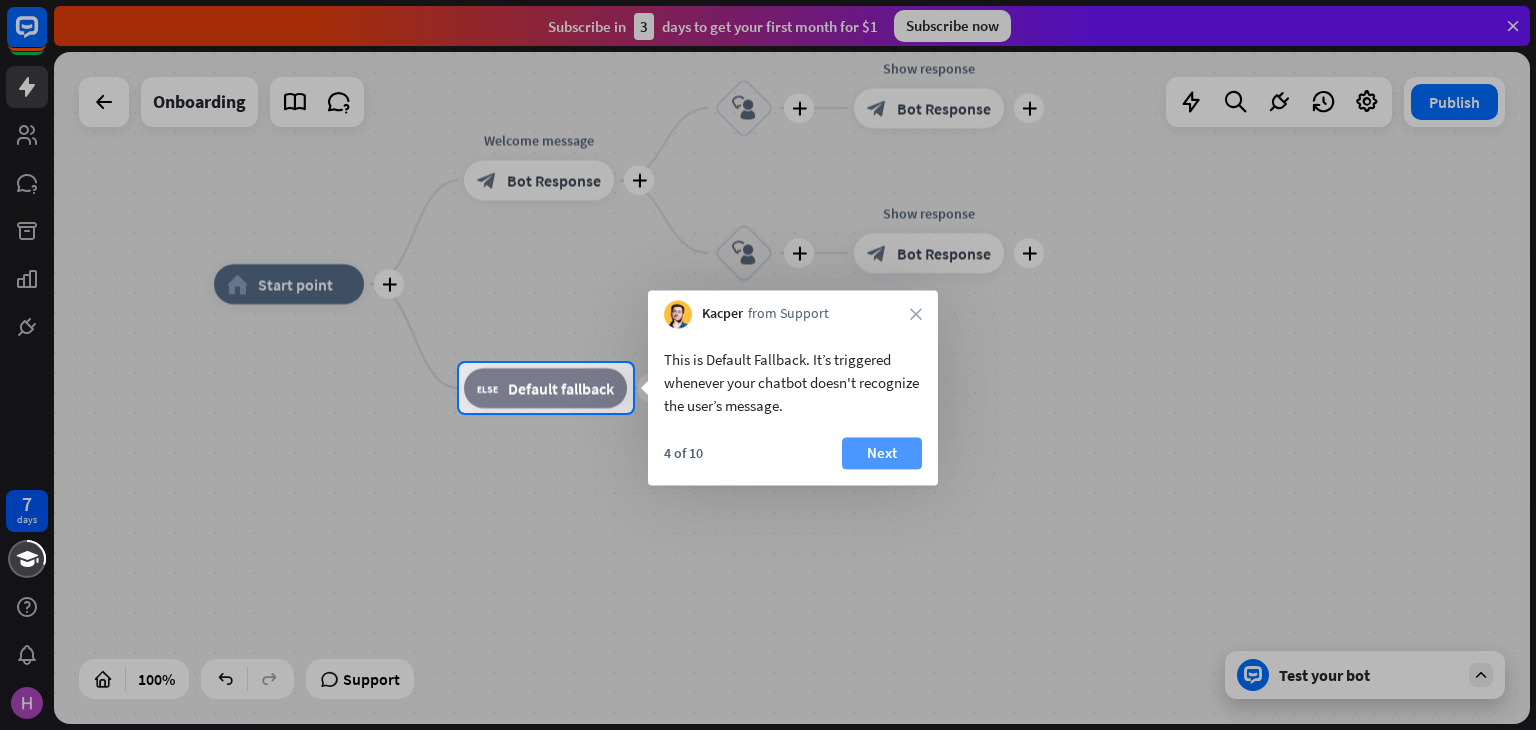 click on "Next" at bounding box center (882, 453) 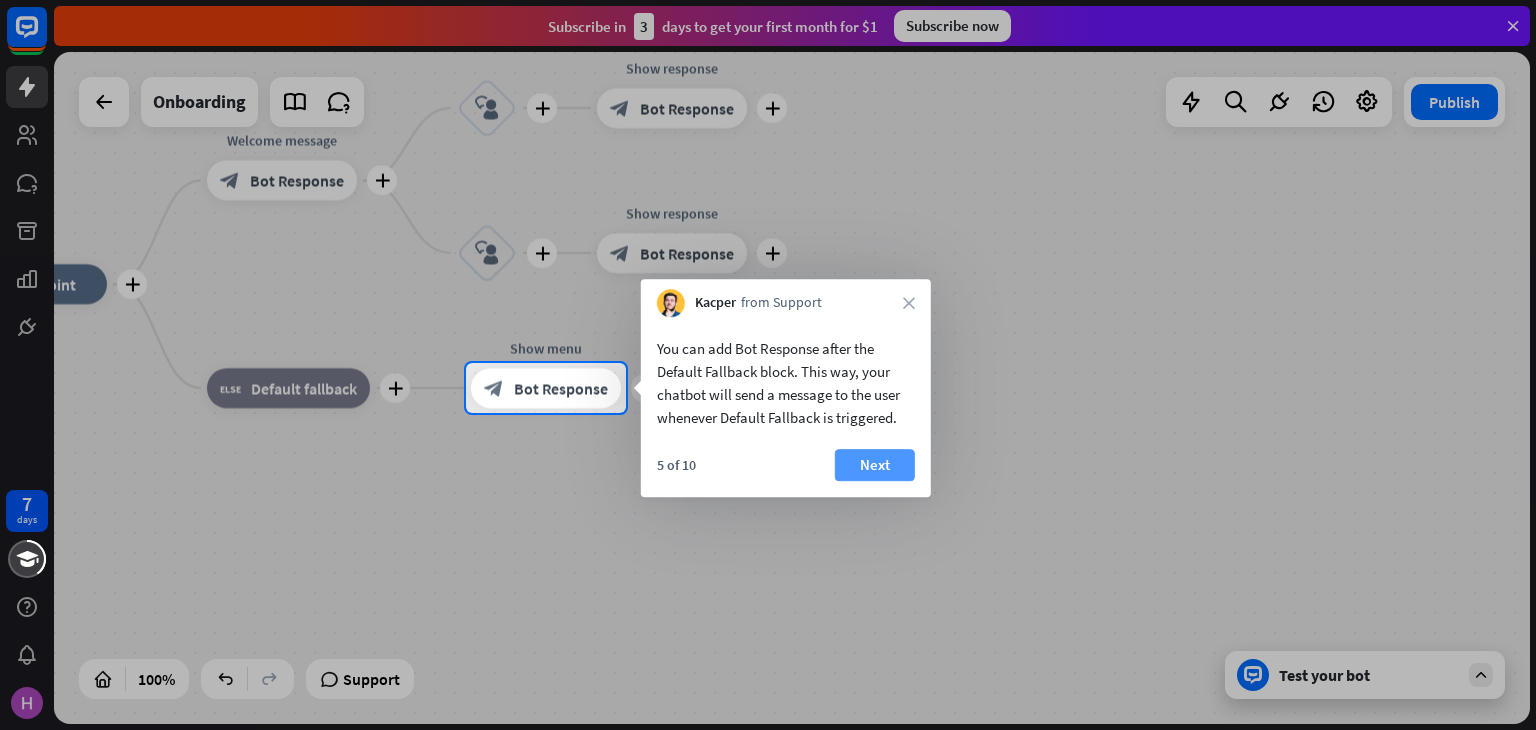 click on "Next" at bounding box center [875, 465] 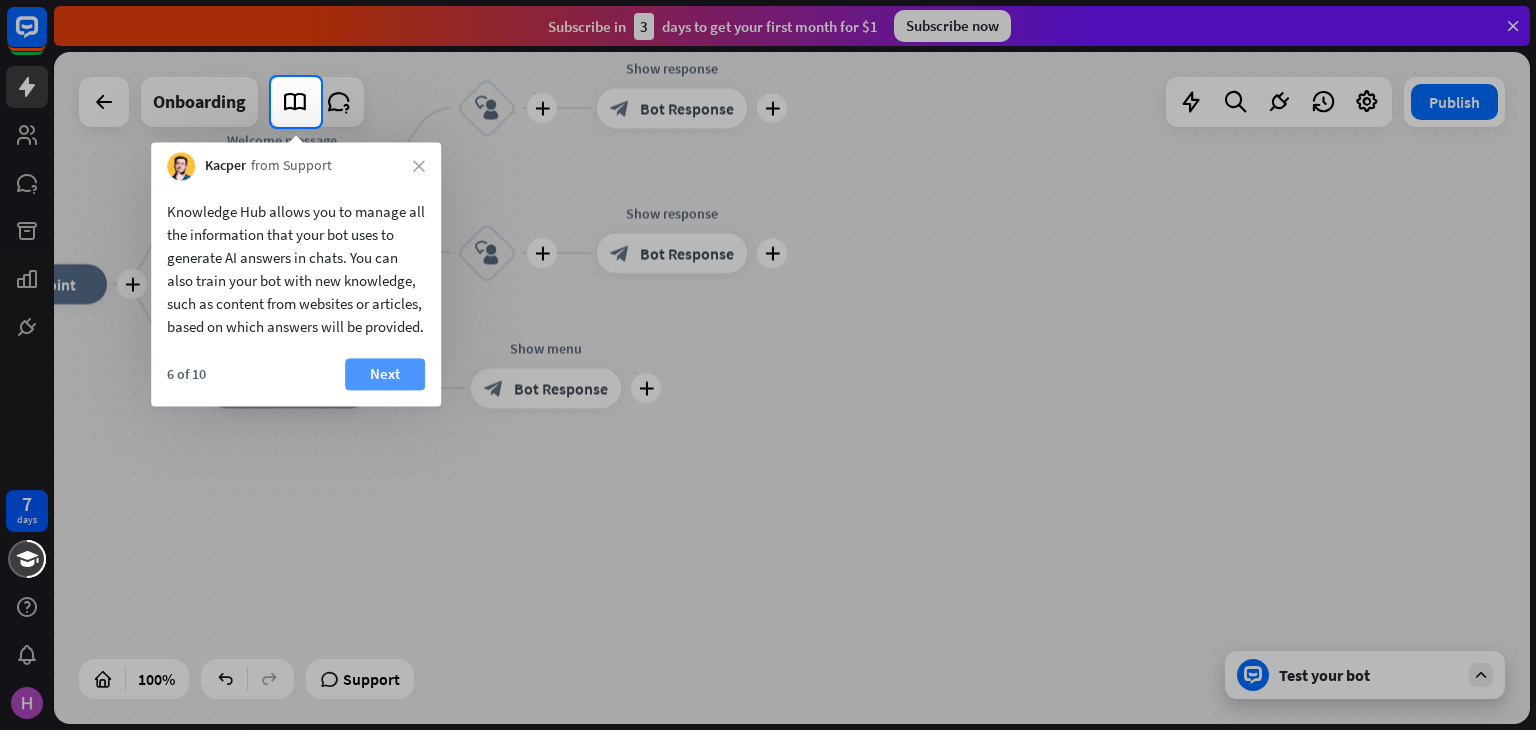 click on "Next" at bounding box center [385, 374] 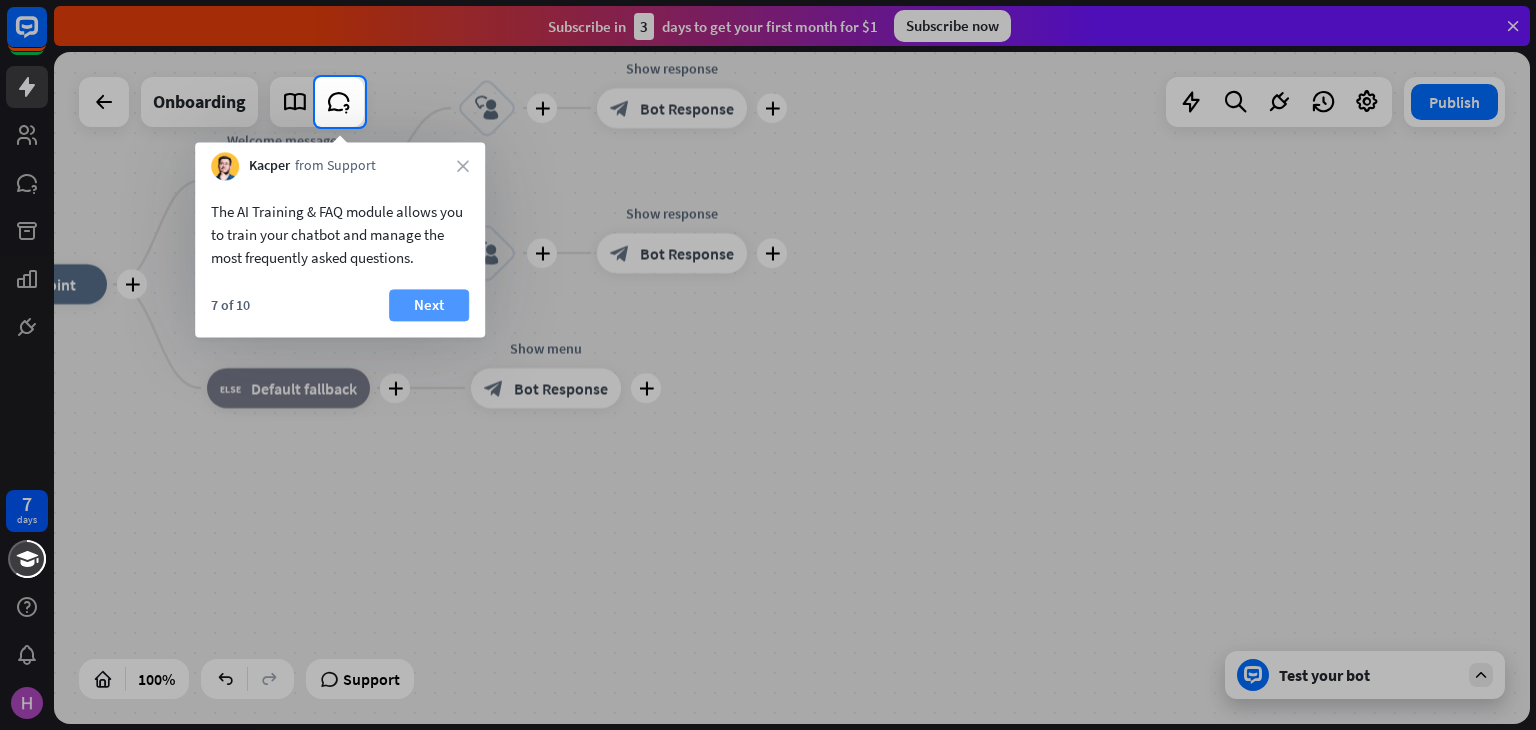 click on "Next" at bounding box center [429, 305] 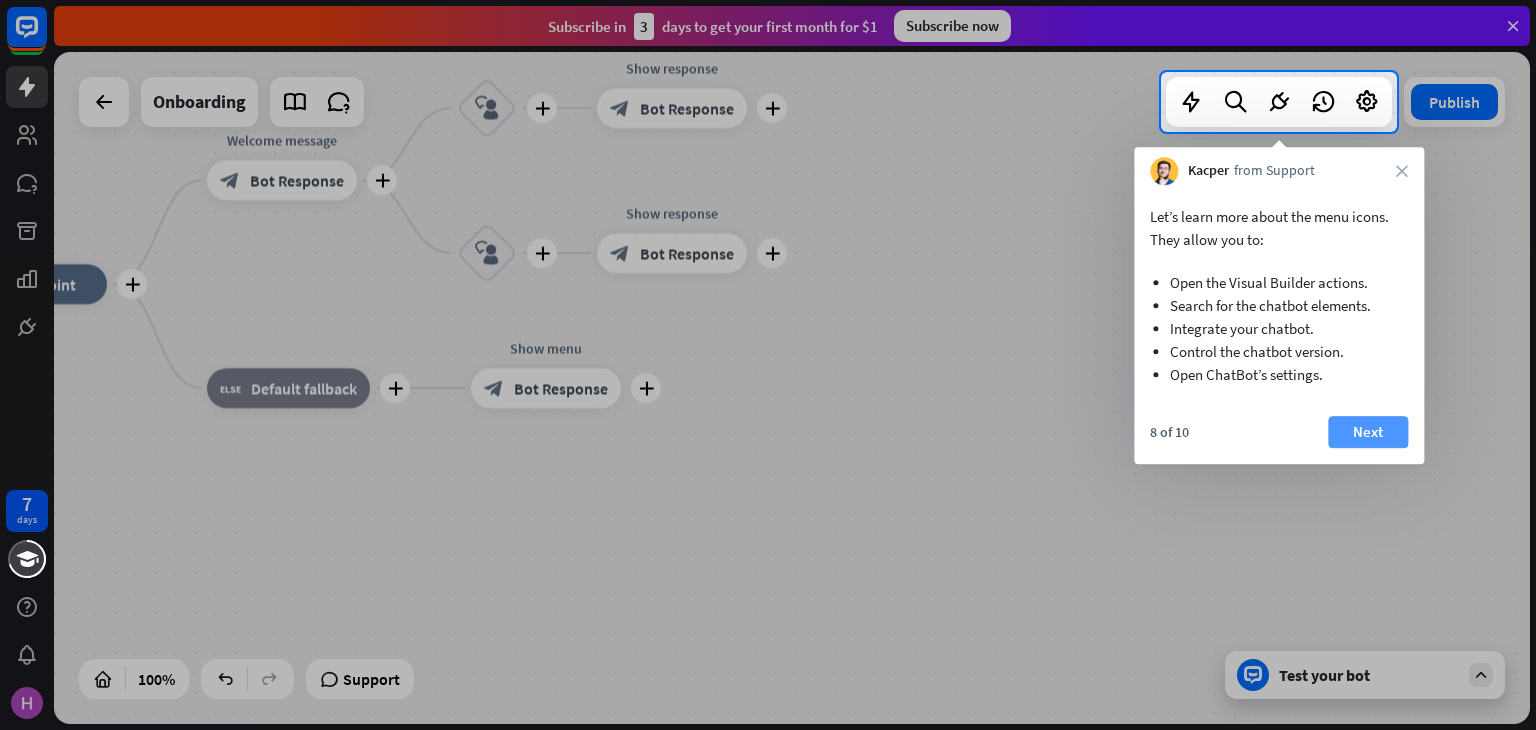 click on "Next" at bounding box center (1368, 432) 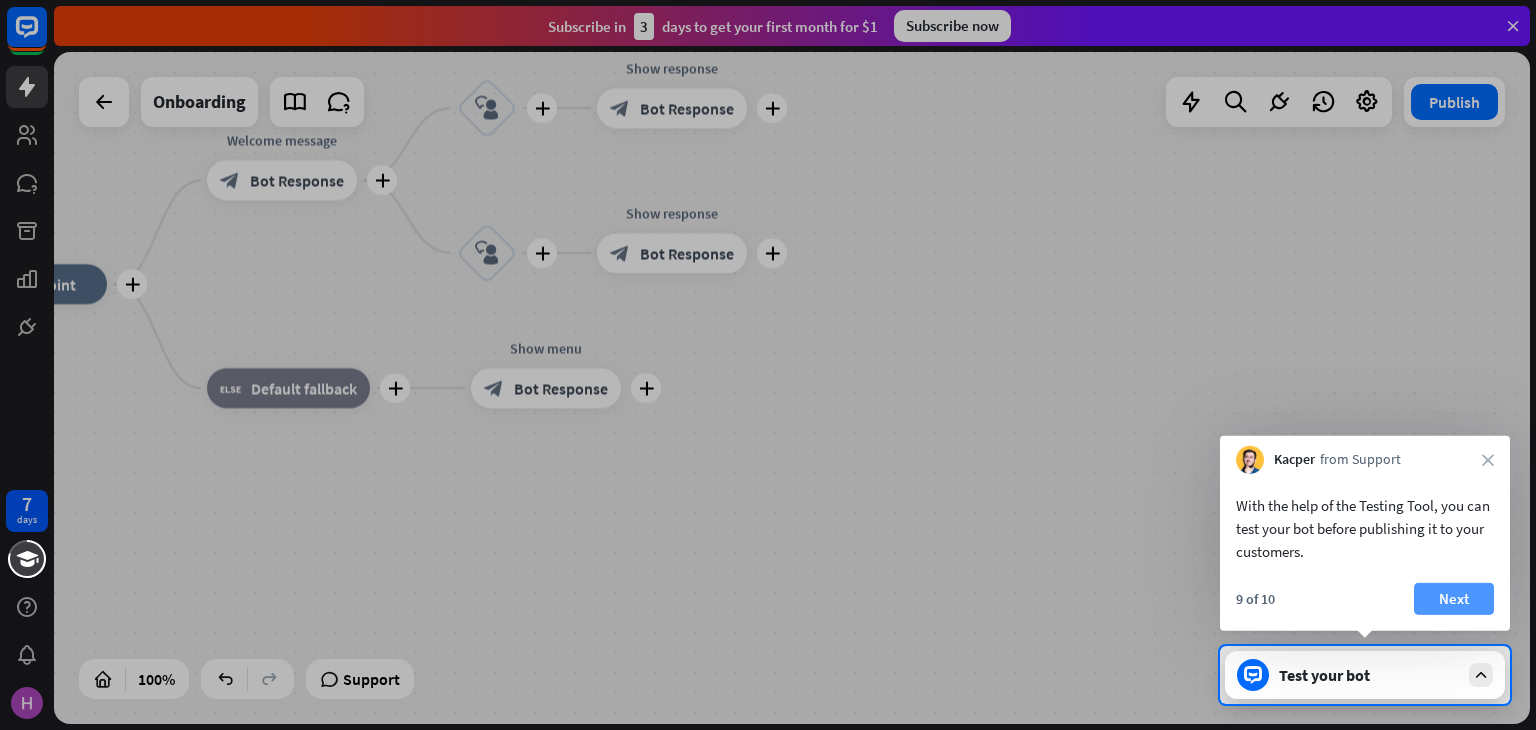 click on "Next" at bounding box center (1454, 599) 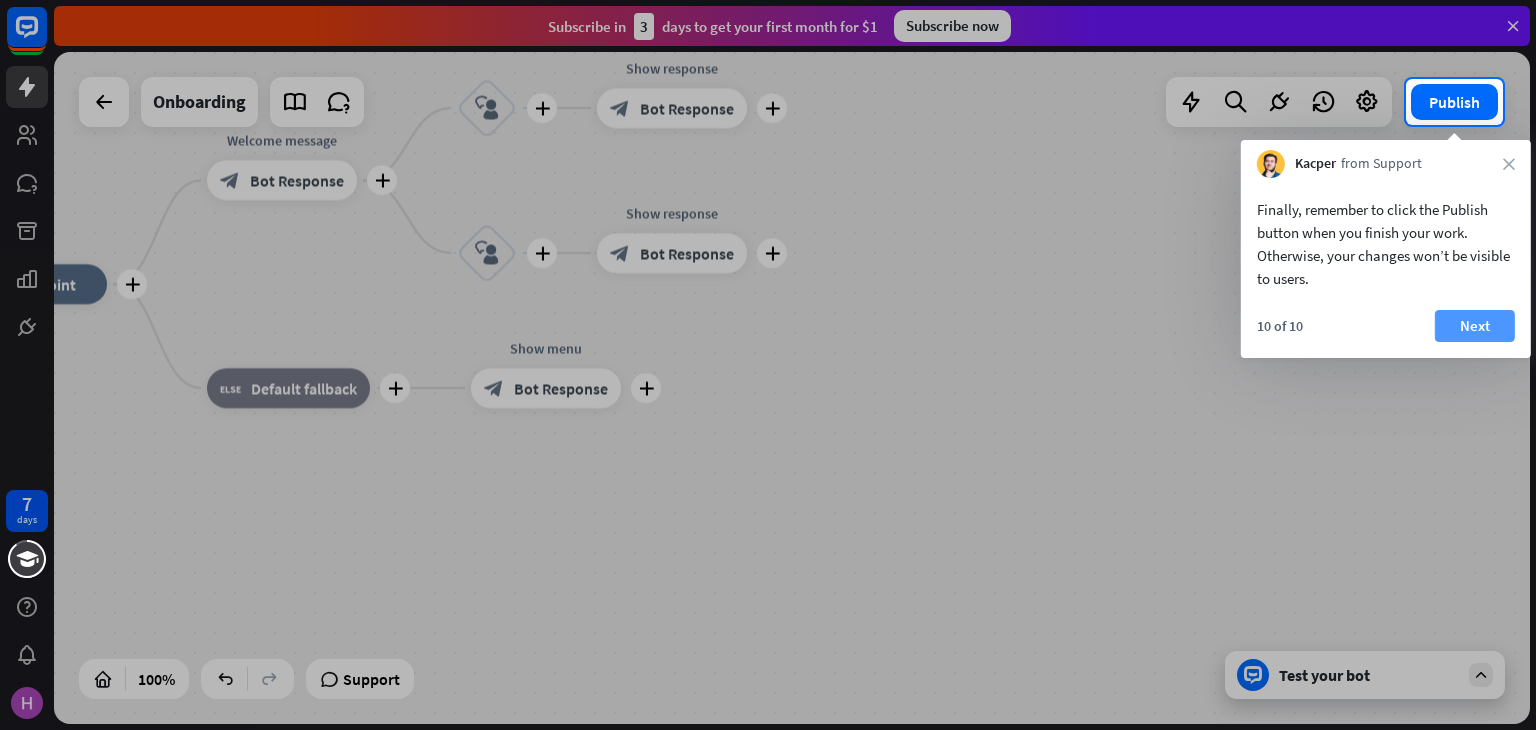 click on "Next" at bounding box center [1475, 326] 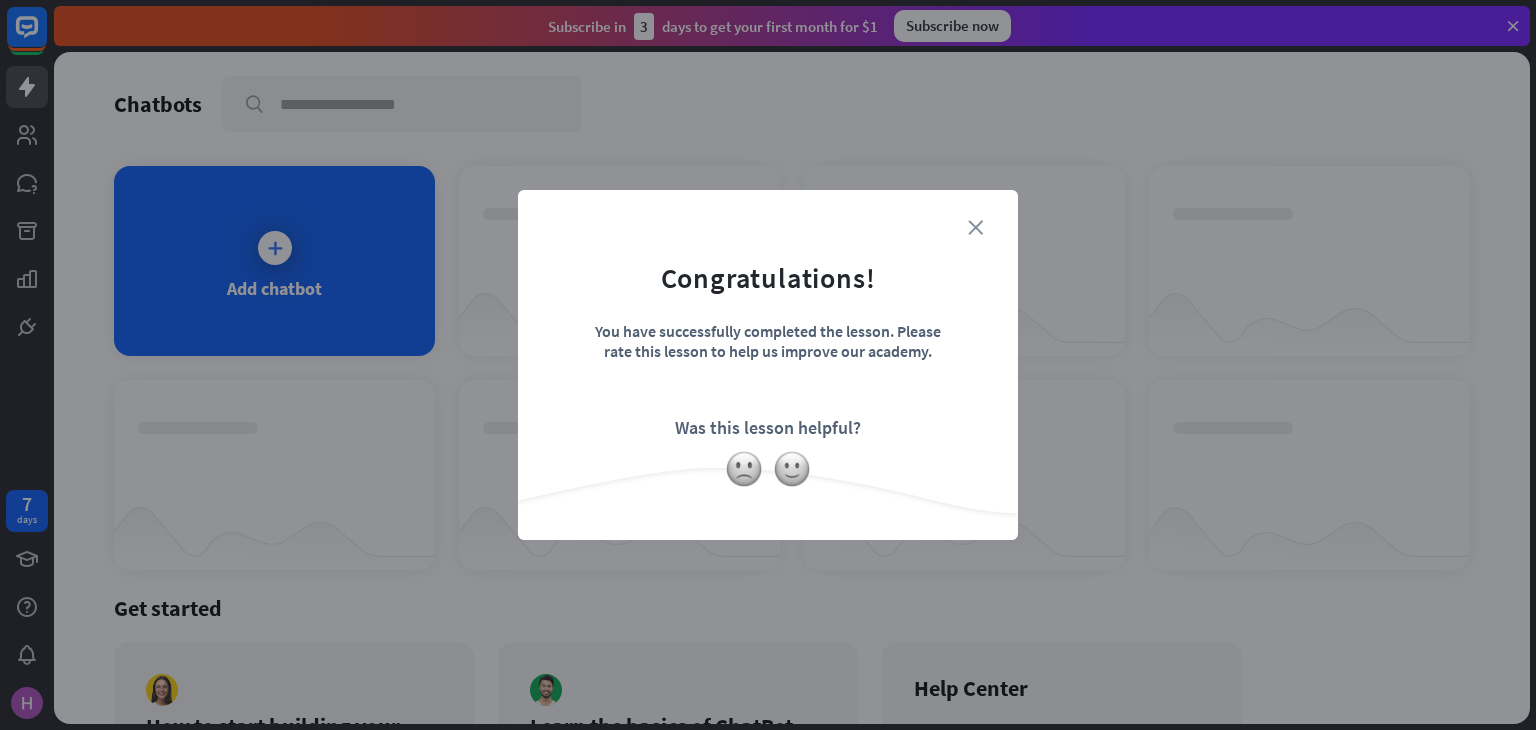 click on "close" at bounding box center (975, 227) 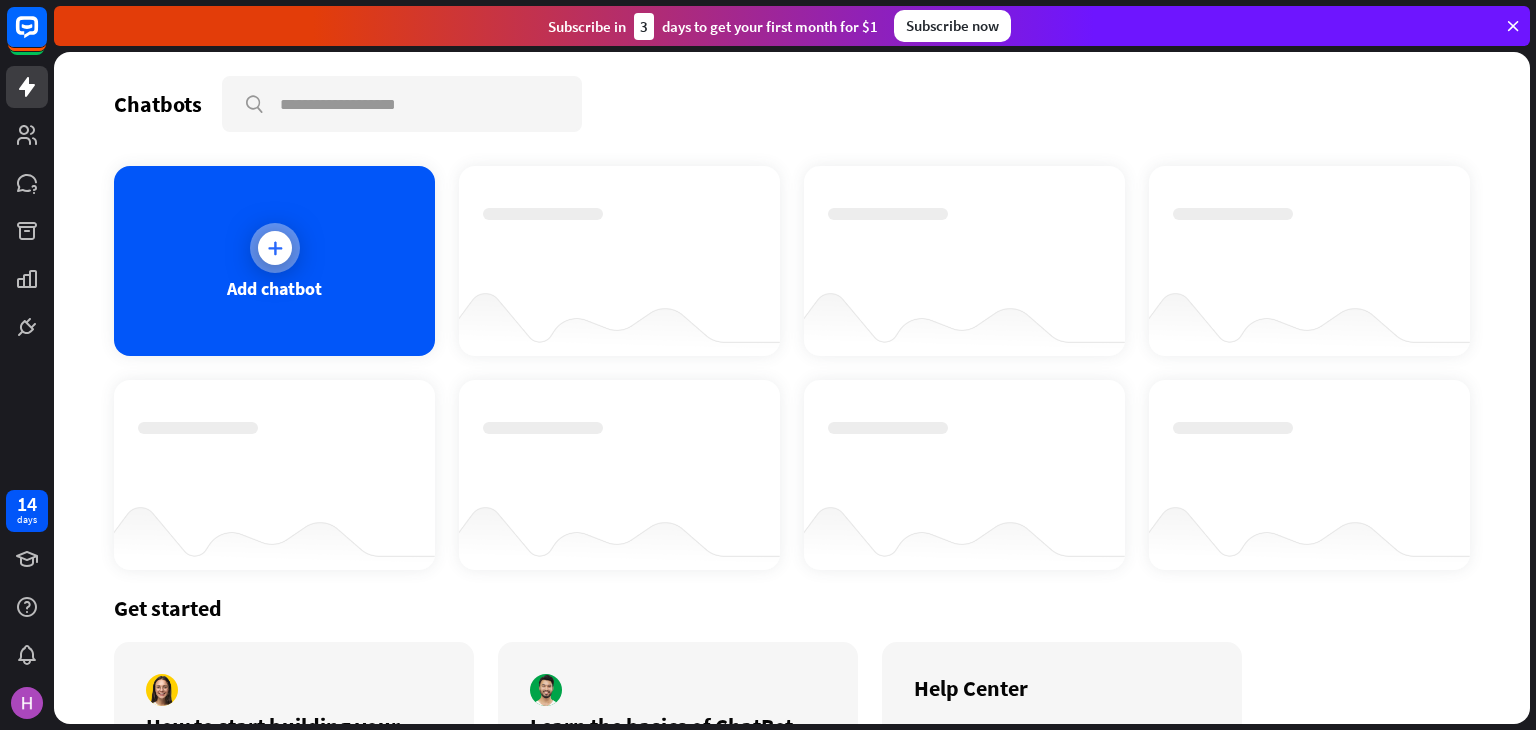 click at bounding box center [275, 248] 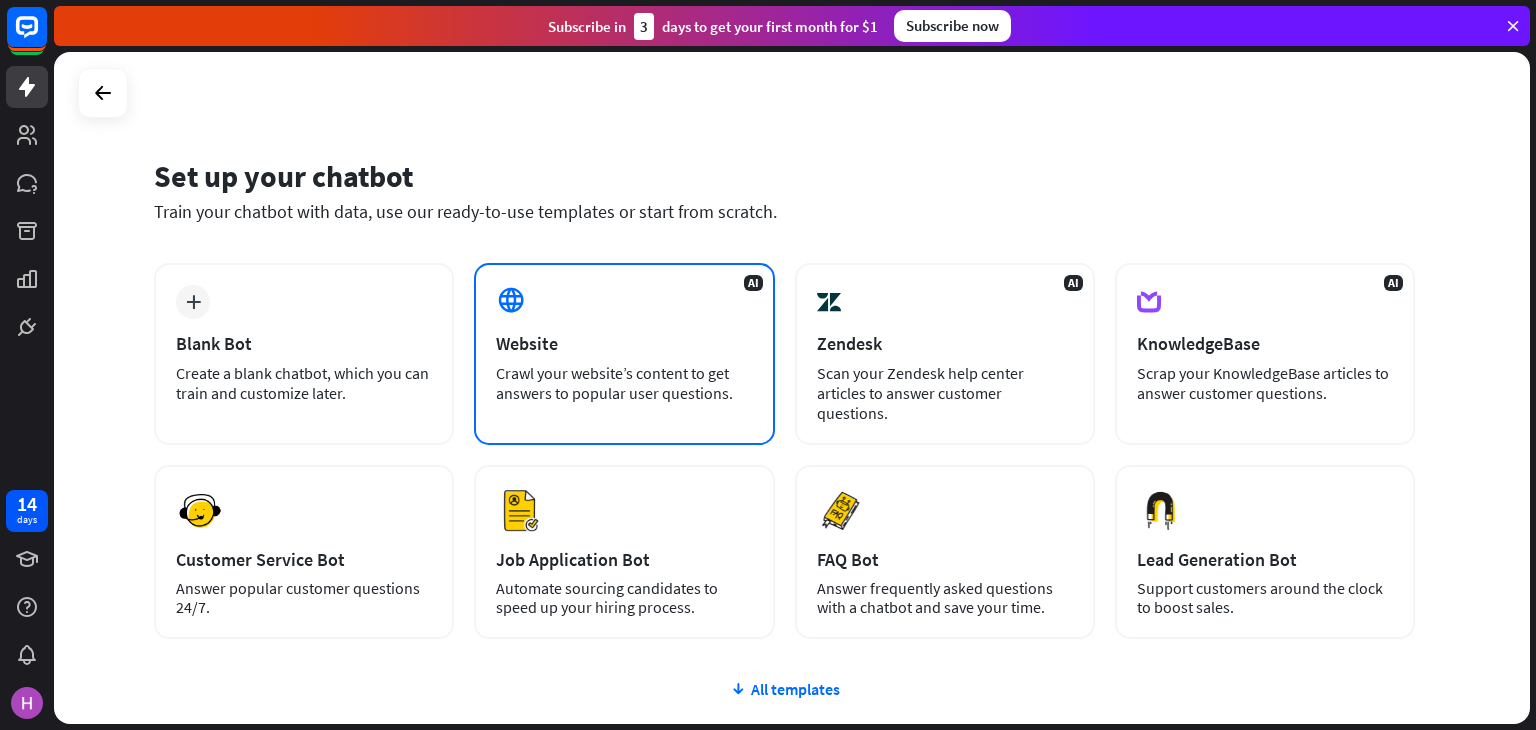 click on "Website" at bounding box center (624, 343) 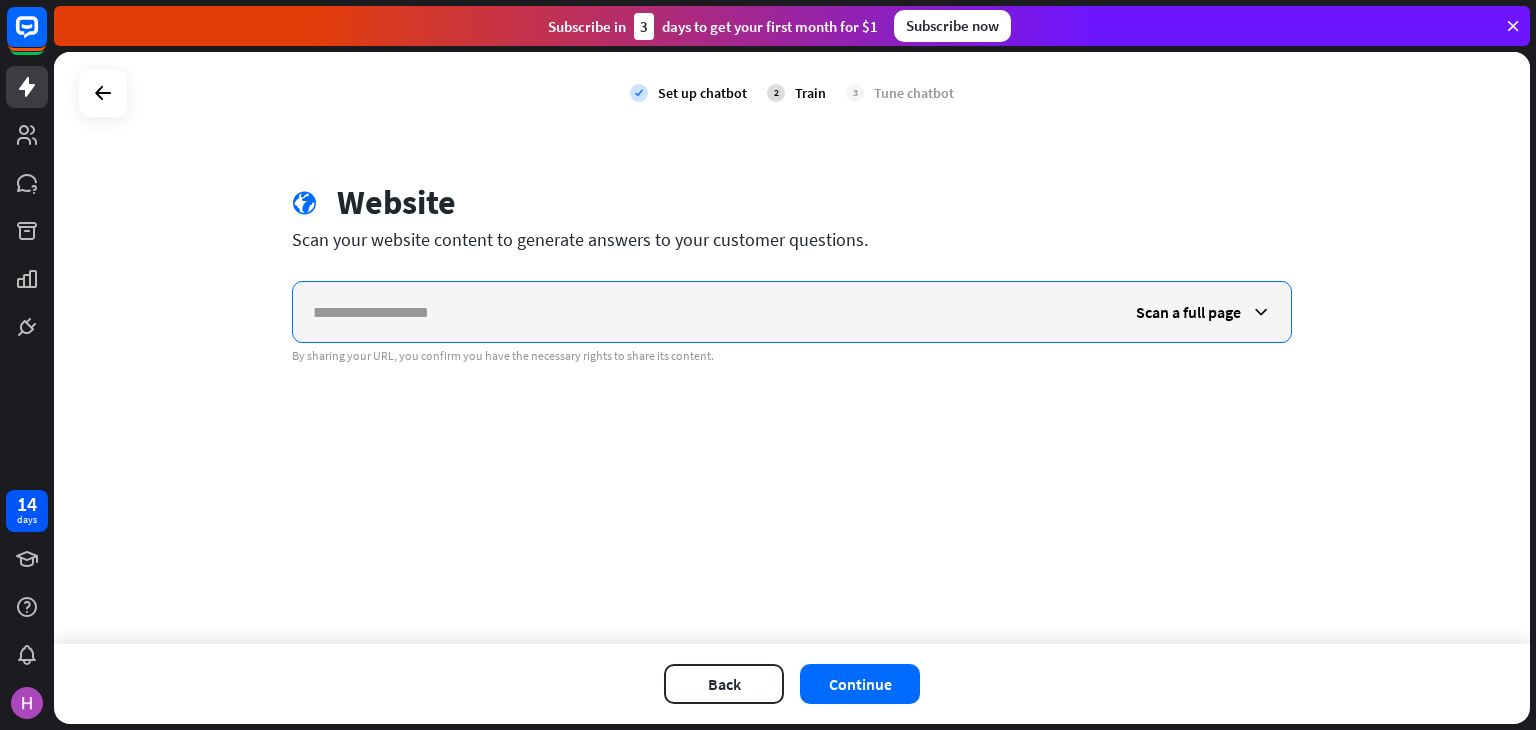 paste on "**********" 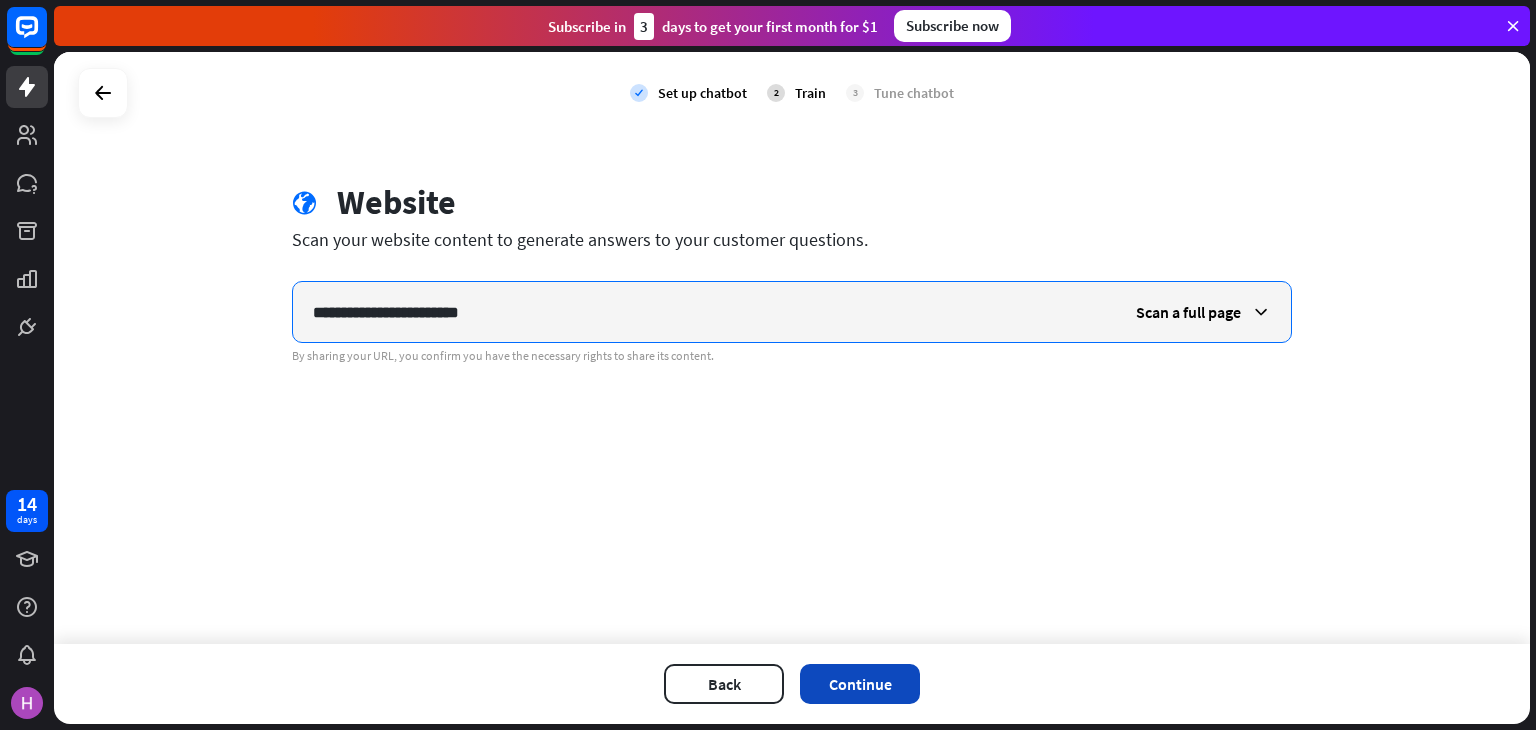 type on "**********" 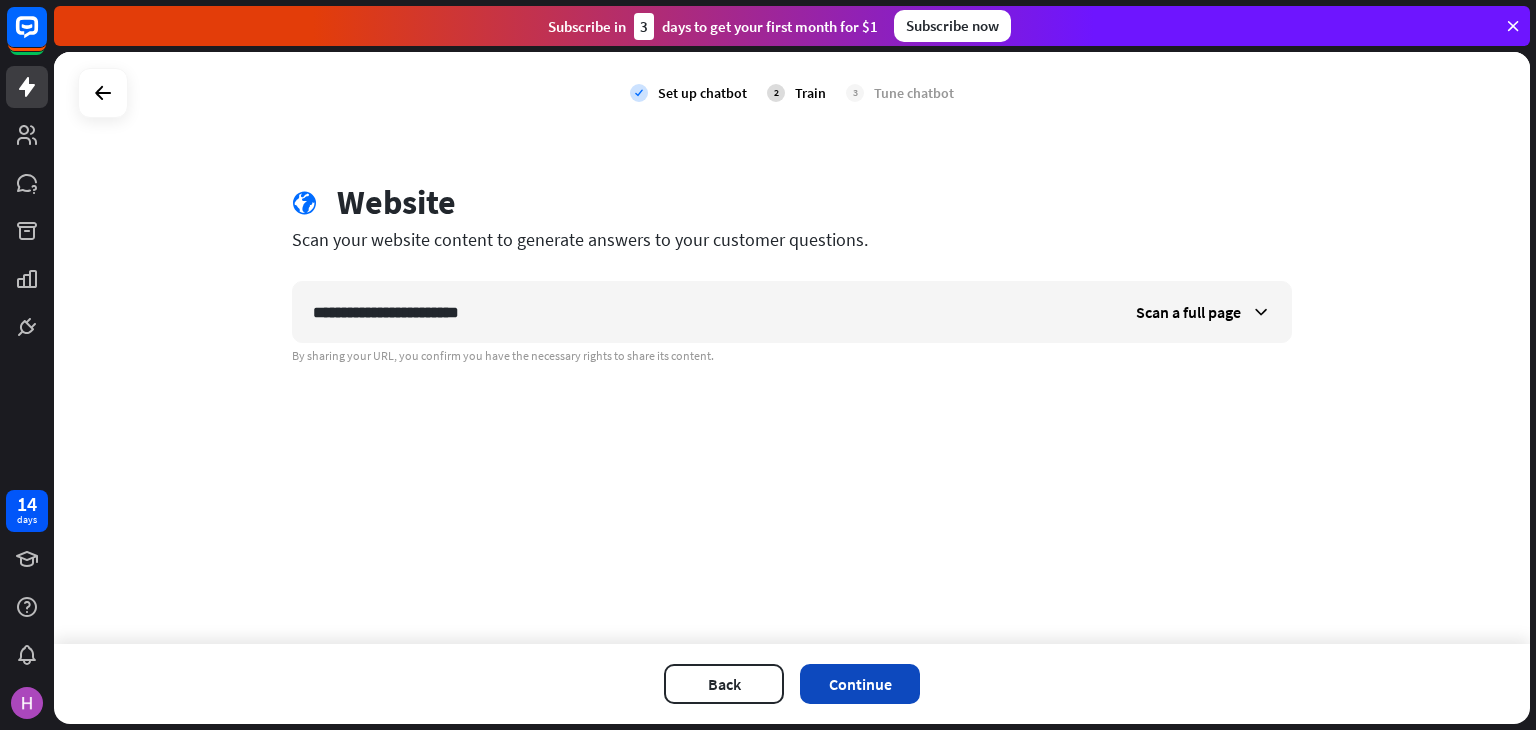 click on "Continue" at bounding box center [860, 684] 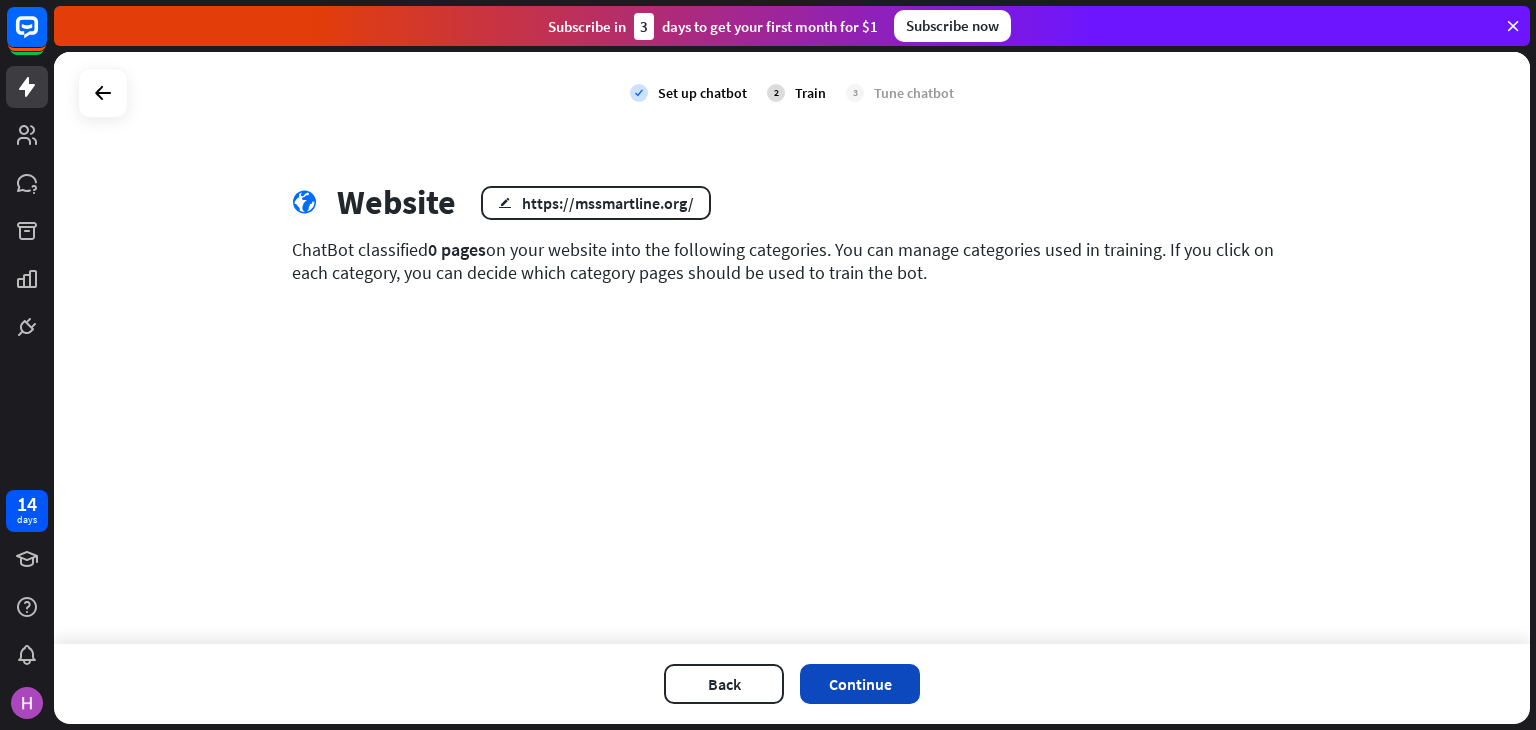 click on "Continue" at bounding box center (860, 684) 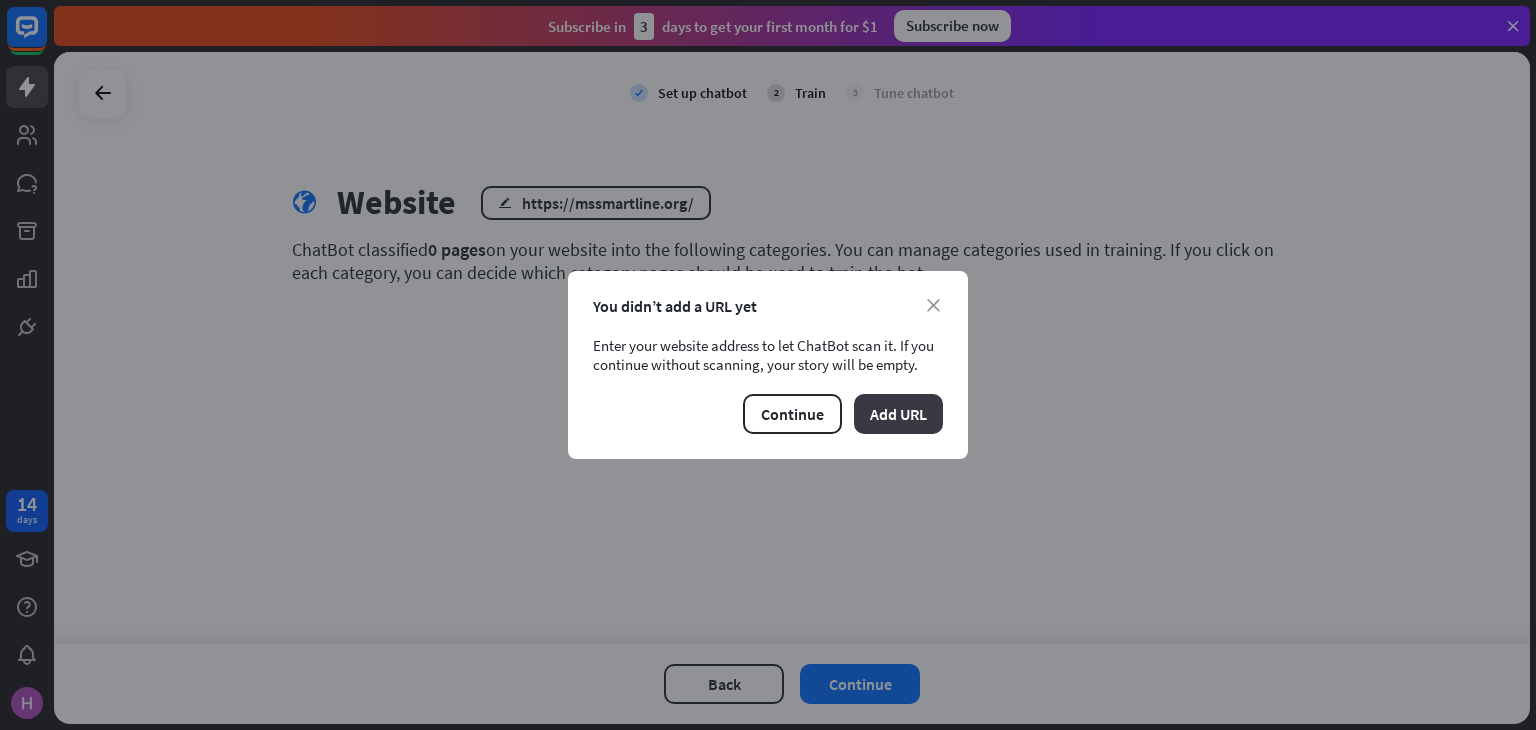 click on "Add URL" at bounding box center [898, 414] 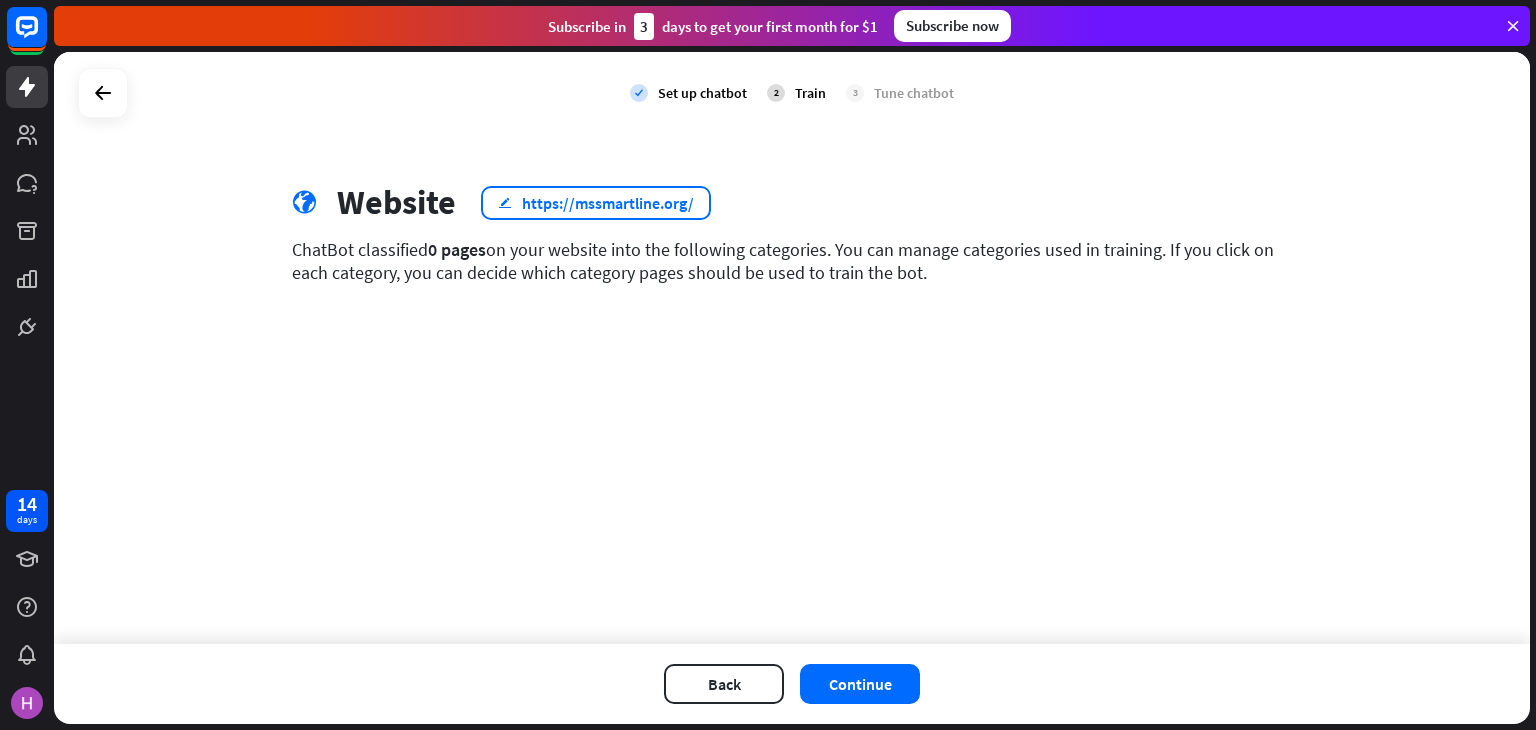 click on "https://mssmartline.org/" at bounding box center [608, 203] 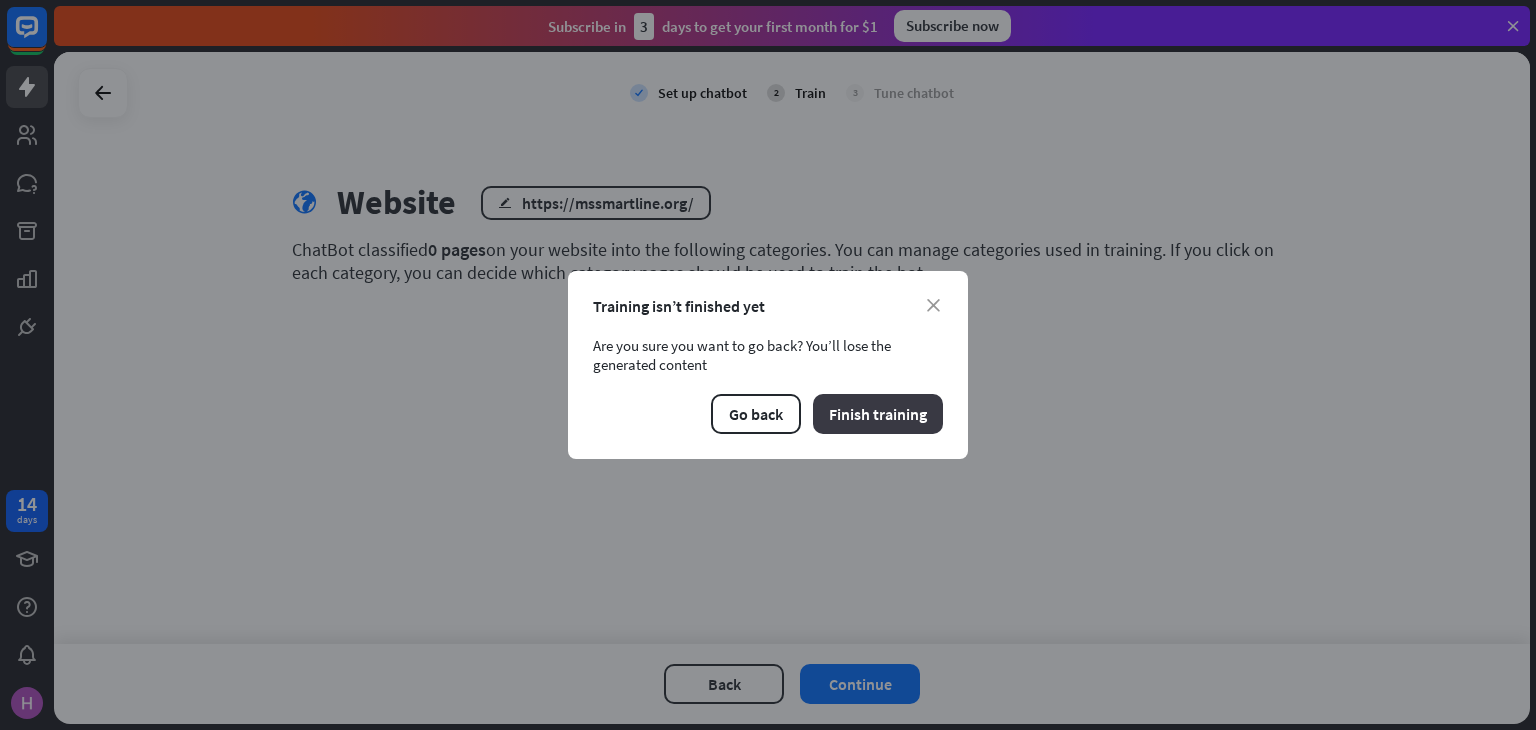 click on "Finish training" at bounding box center (878, 414) 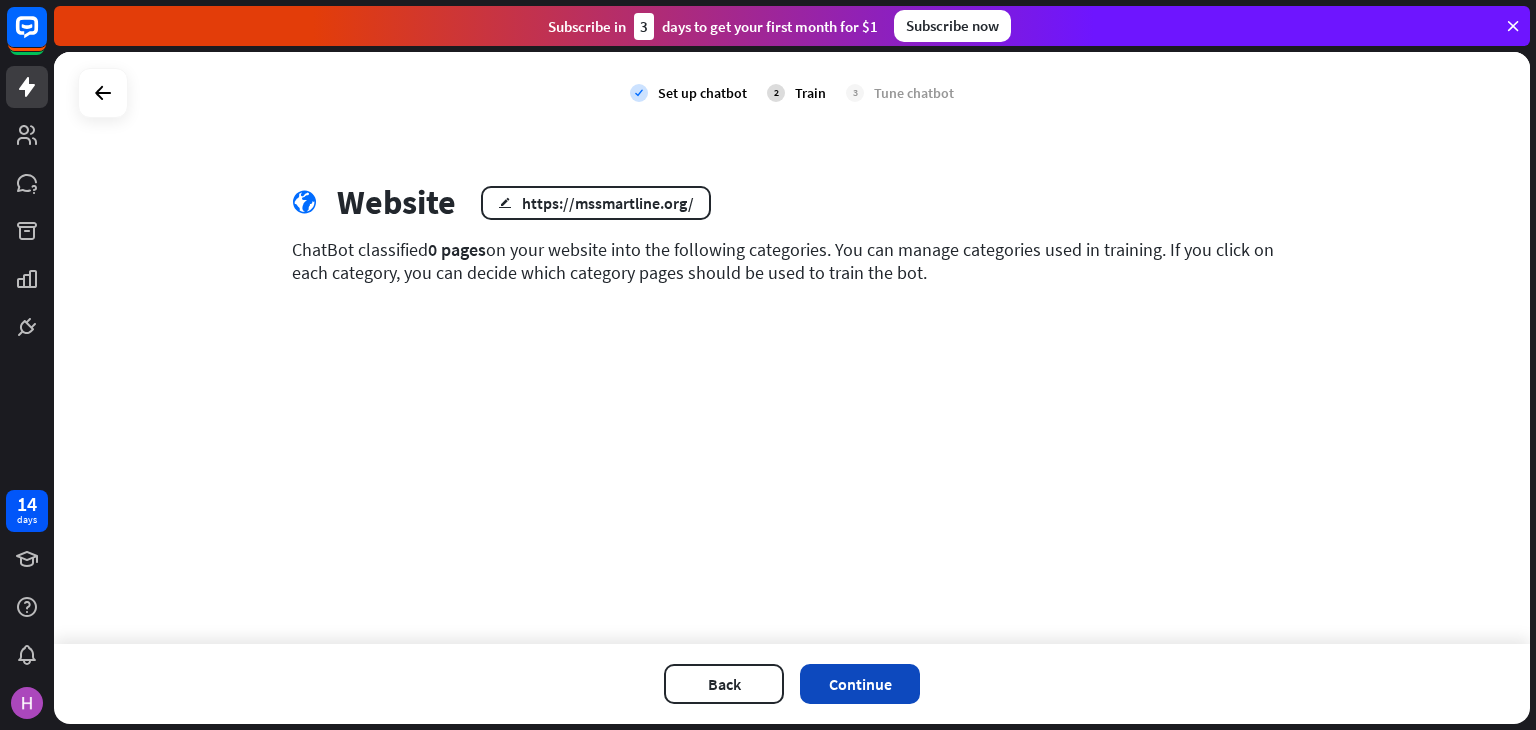 click on "Continue" at bounding box center (860, 684) 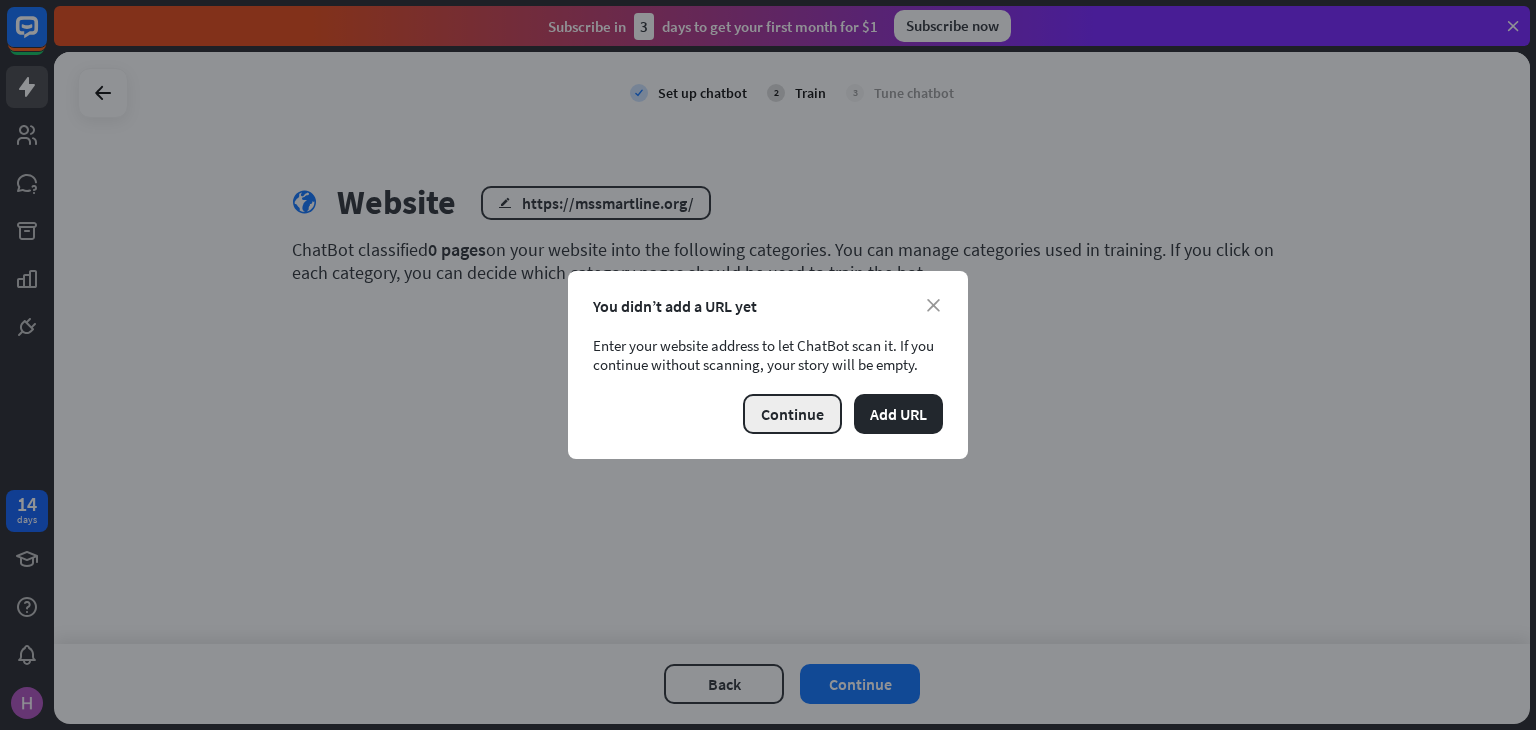 click on "Continue" at bounding box center (792, 414) 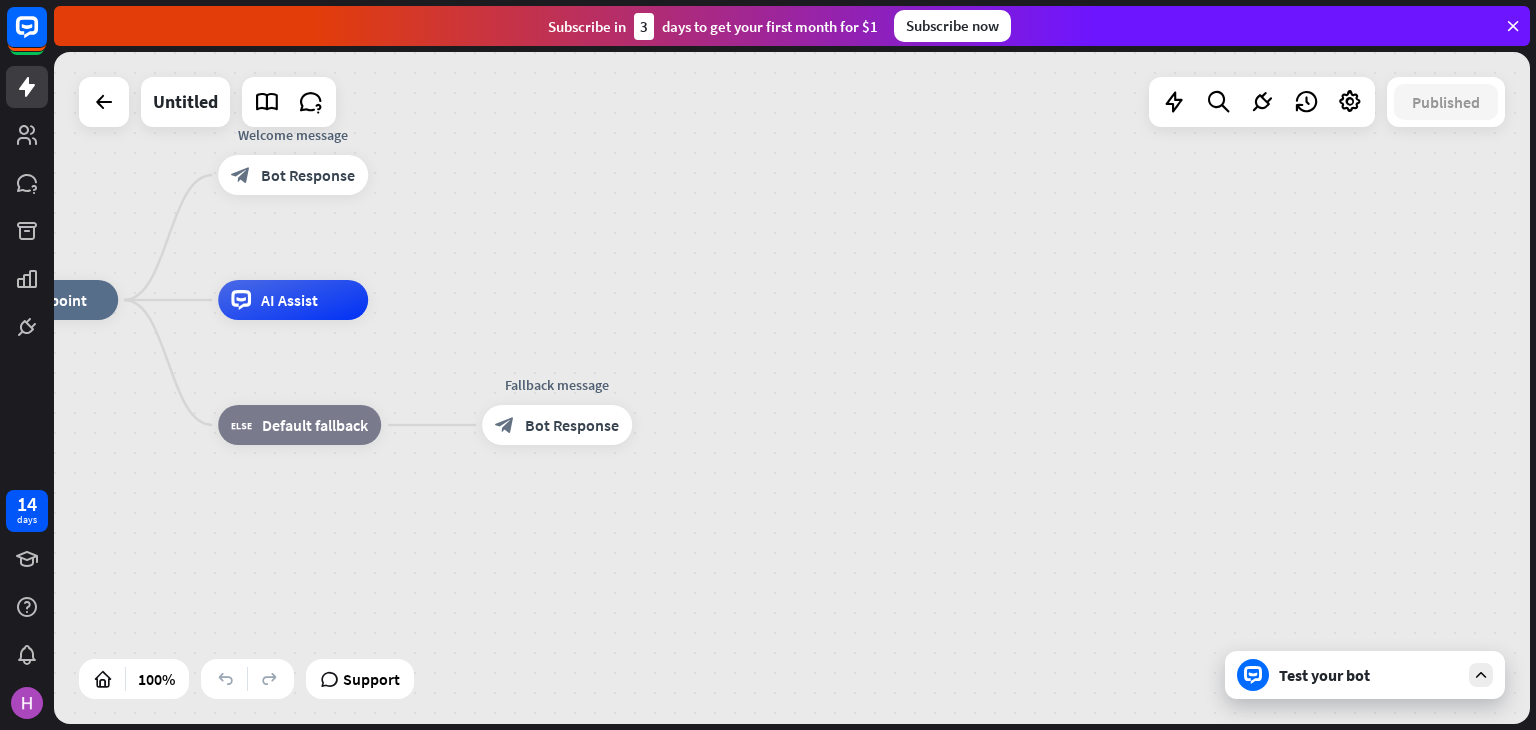 drag, startPoint x: 929, startPoint y: 436, endPoint x: 494, endPoint y: 347, distance: 444.01126 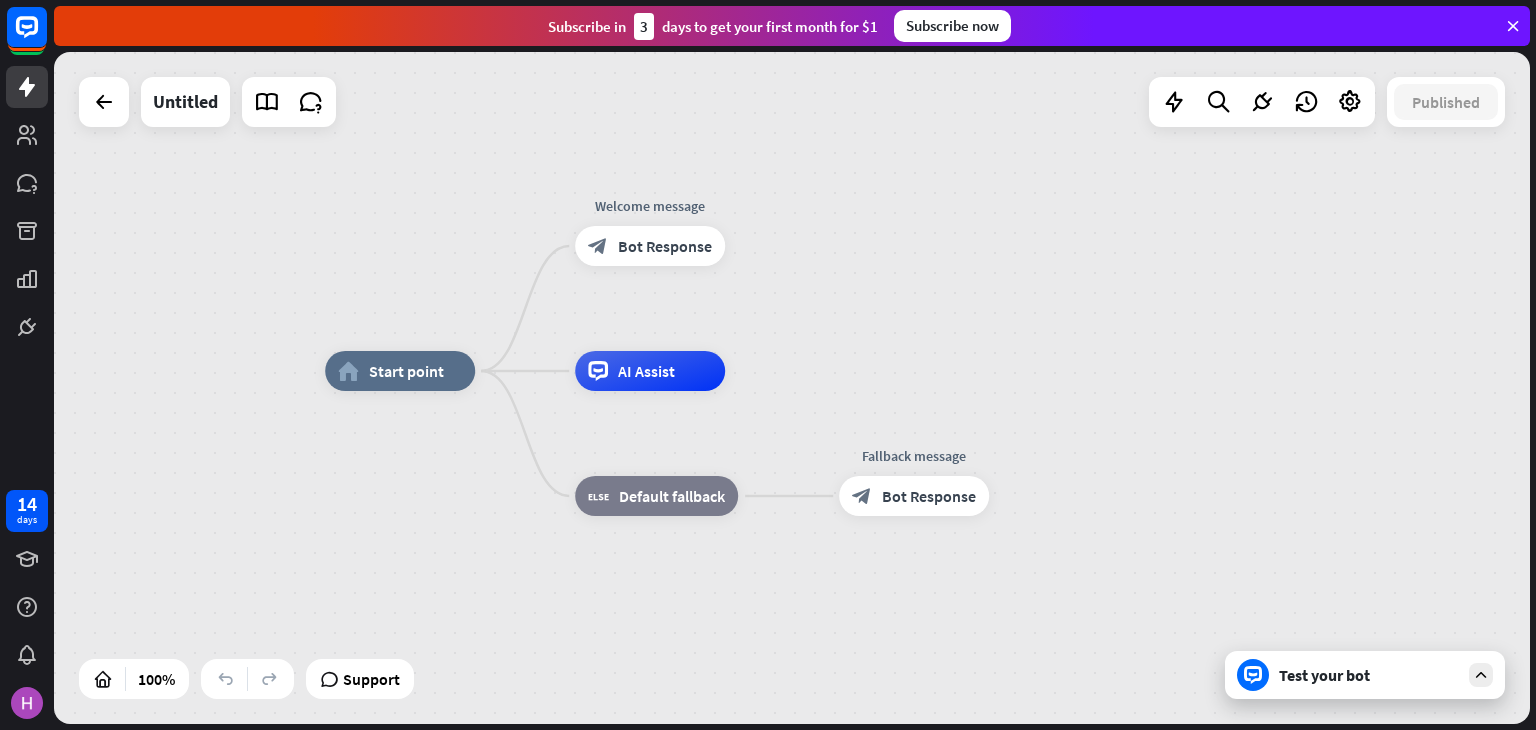 drag, startPoint x: 876, startPoint y: 416, endPoint x: 1315, endPoint y: 503, distance: 447.53772 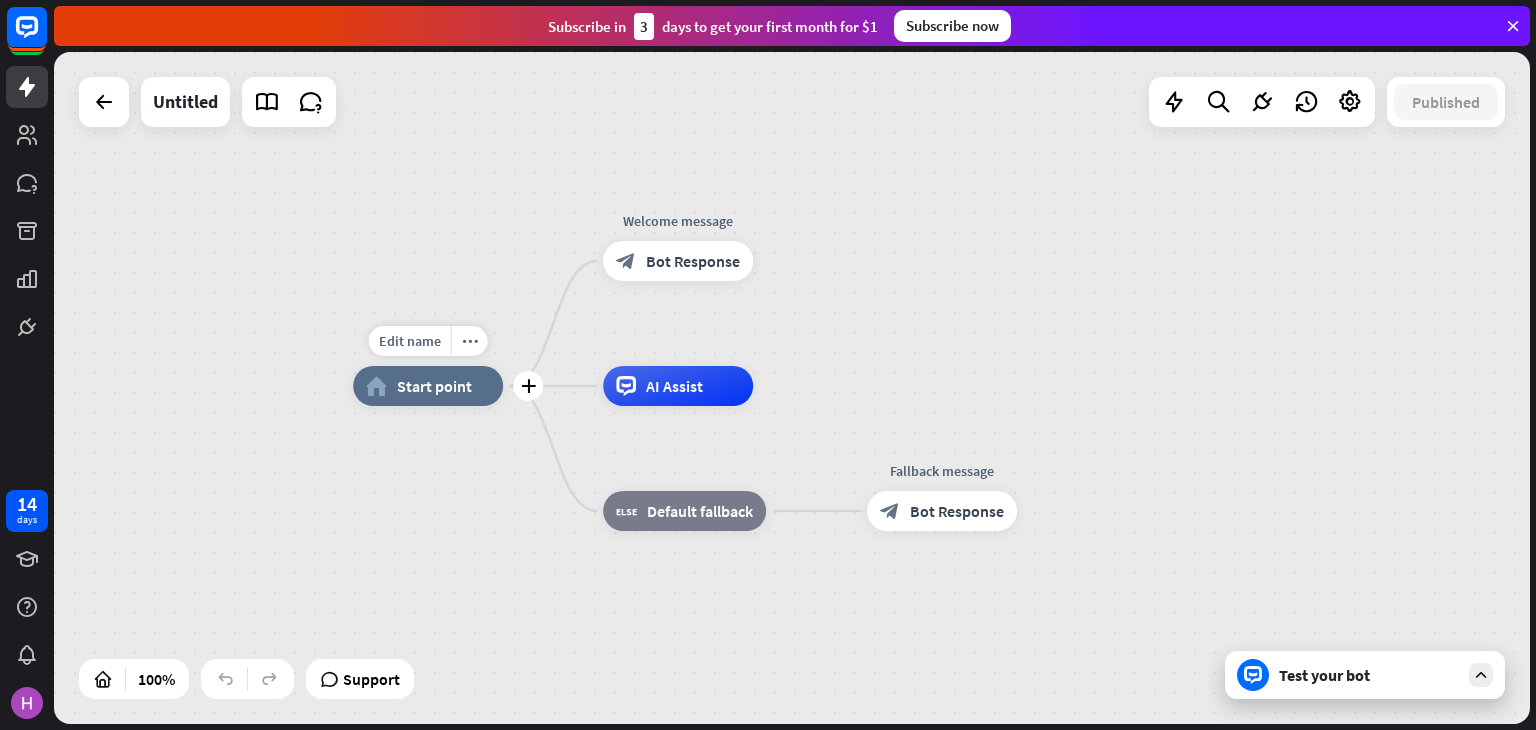 click on "home_2   Start point" at bounding box center [428, 386] 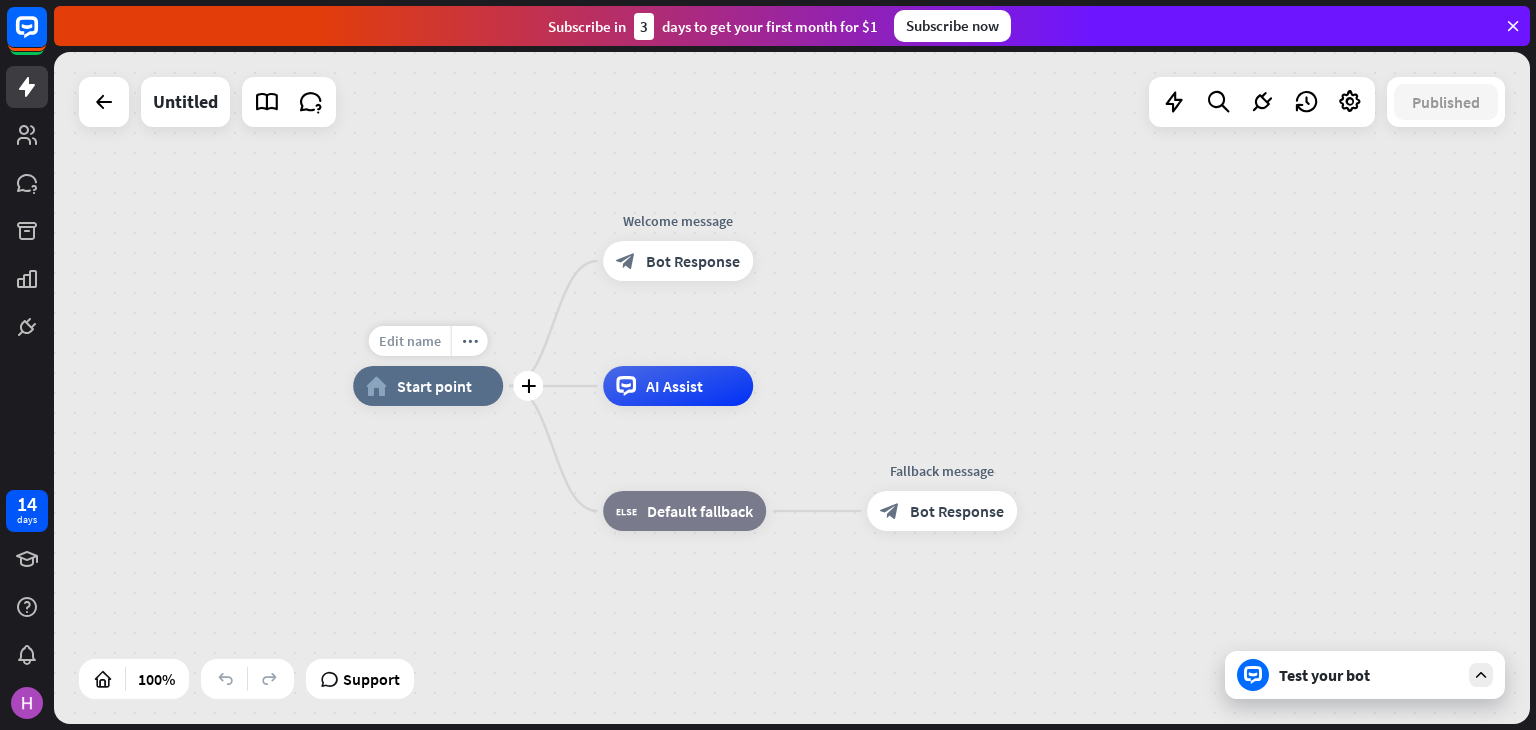 click on "Edit name" at bounding box center (410, 341) 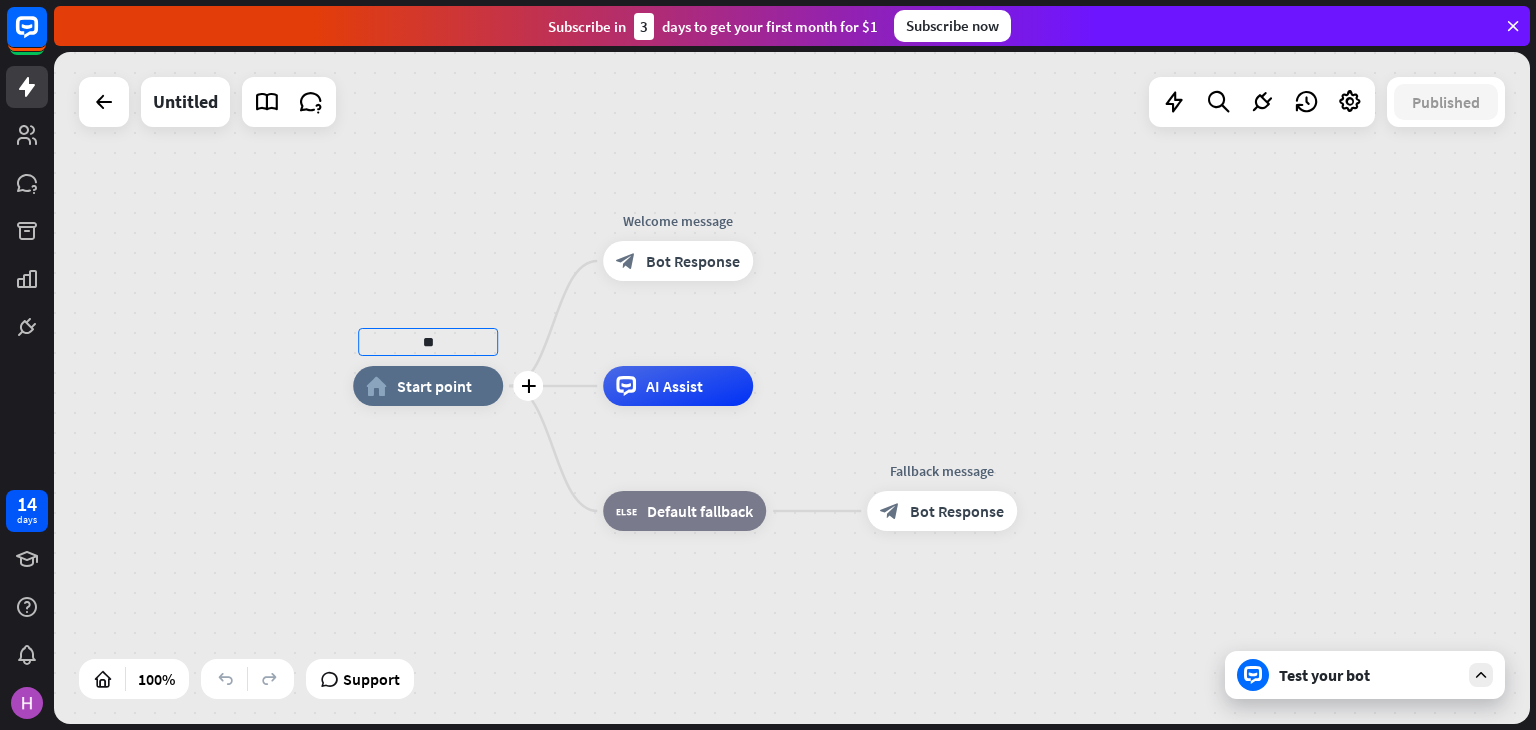 type on "*" 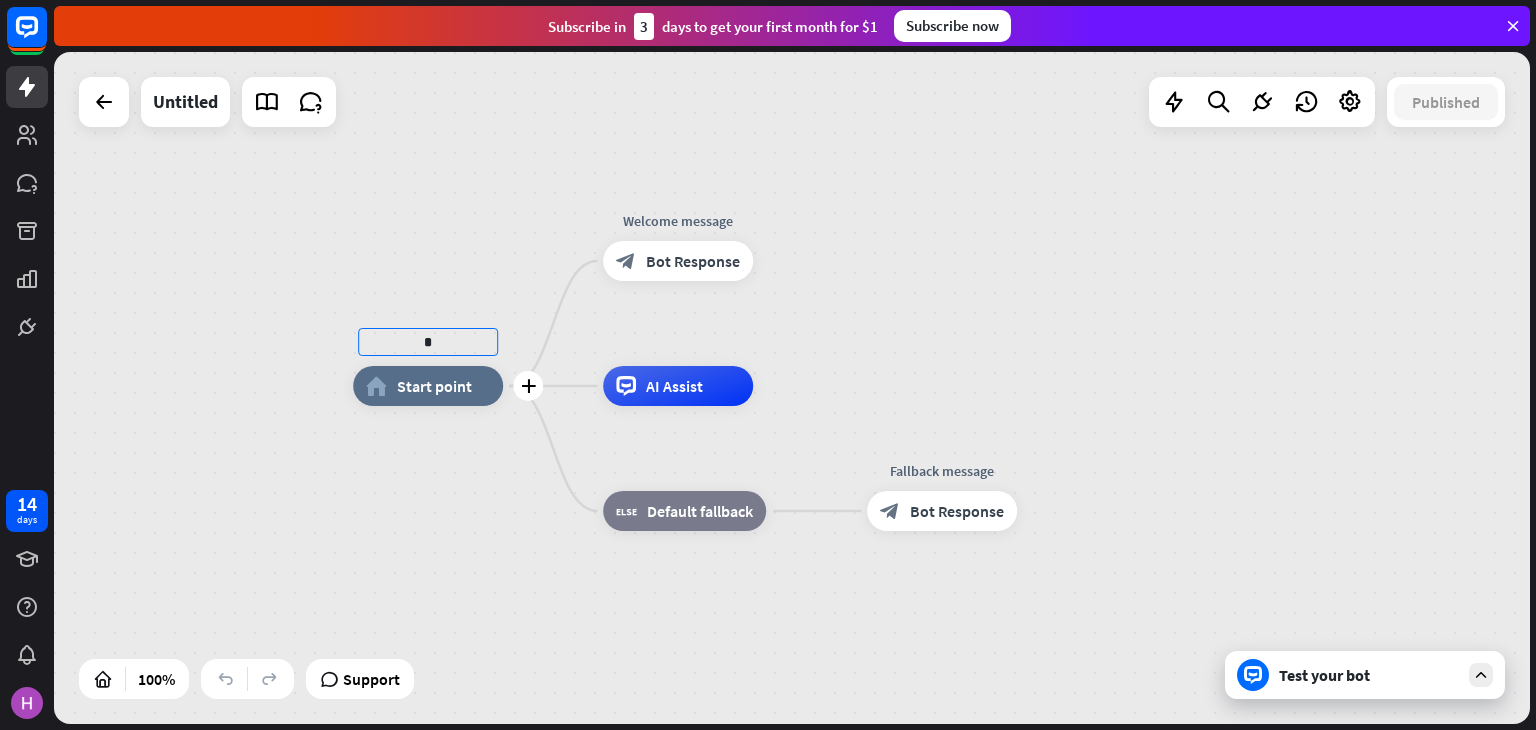 type 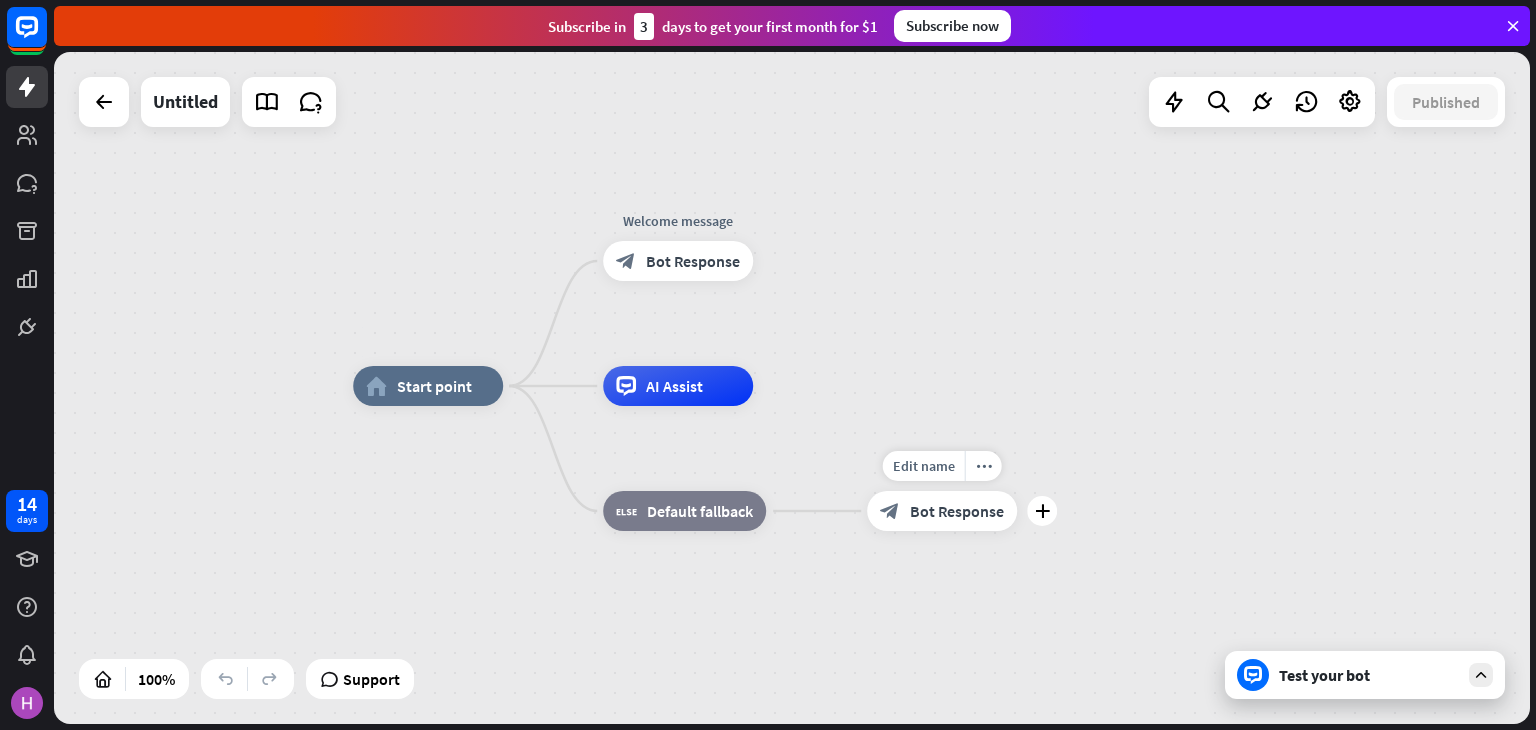 click on "block_bot_response   Bot Response" at bounding box center [942, 511] 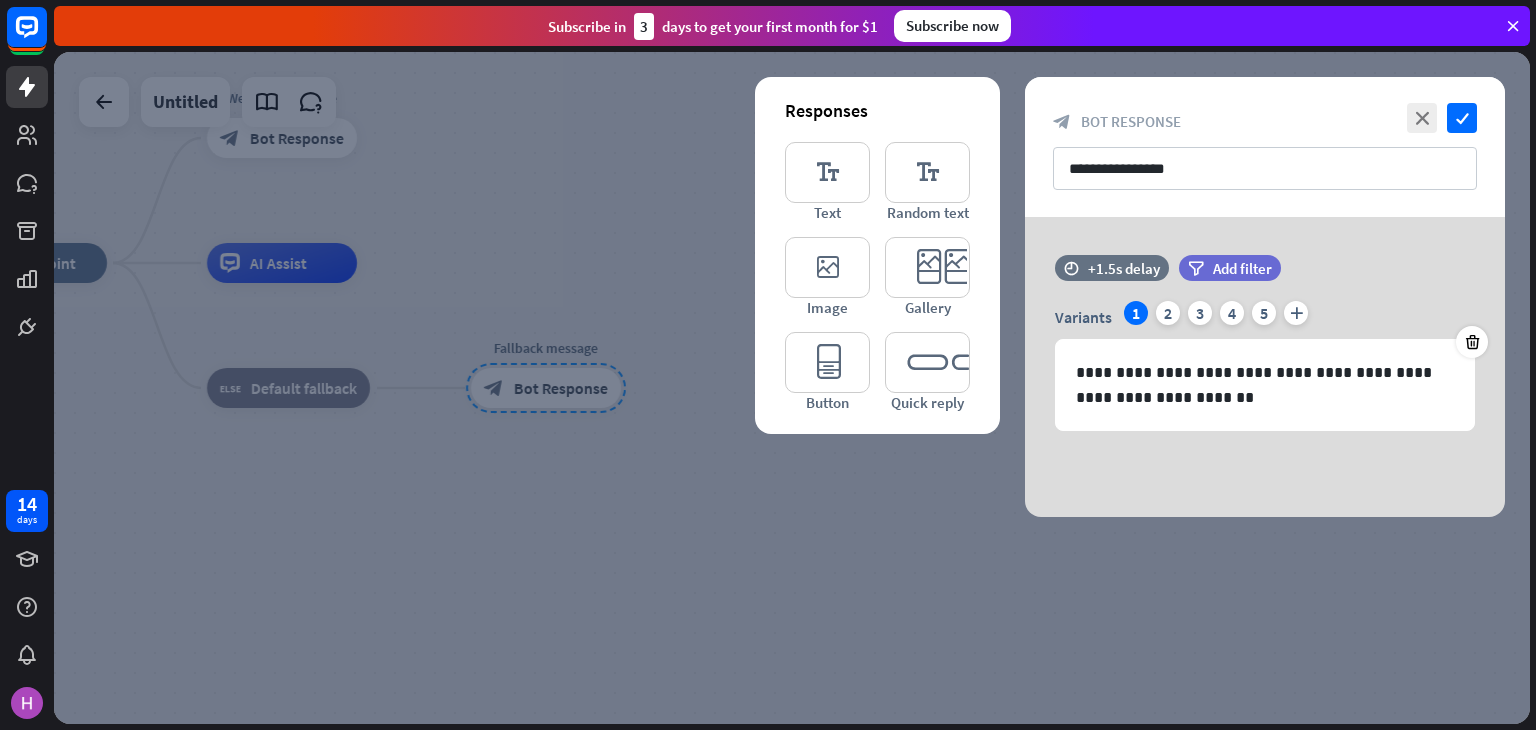 click on "**********" at bounding box center (1265, 367) 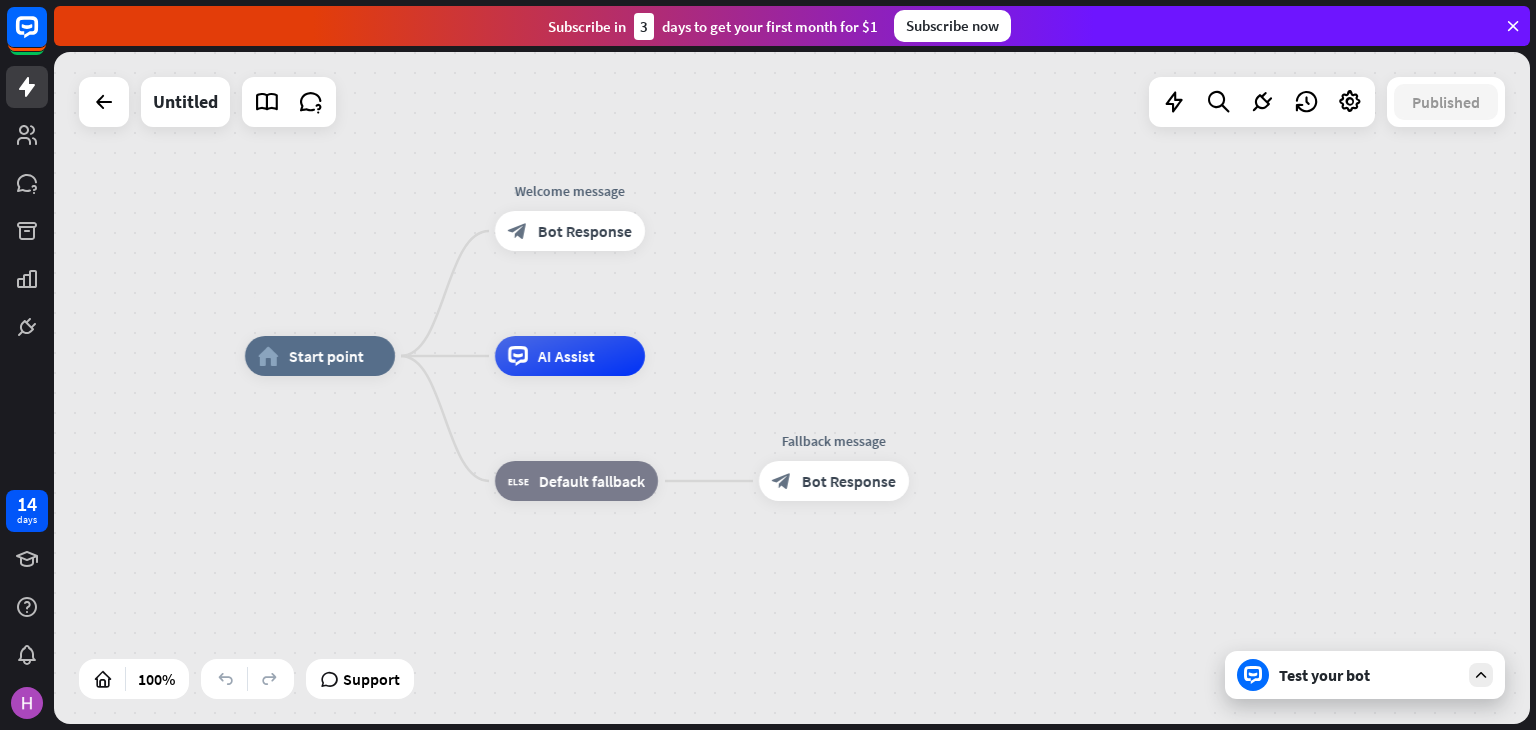drag, startPoint x: 978, startPoint y: 284, endPoint x: 1266, endPoint y: 377, distance: 302.64334 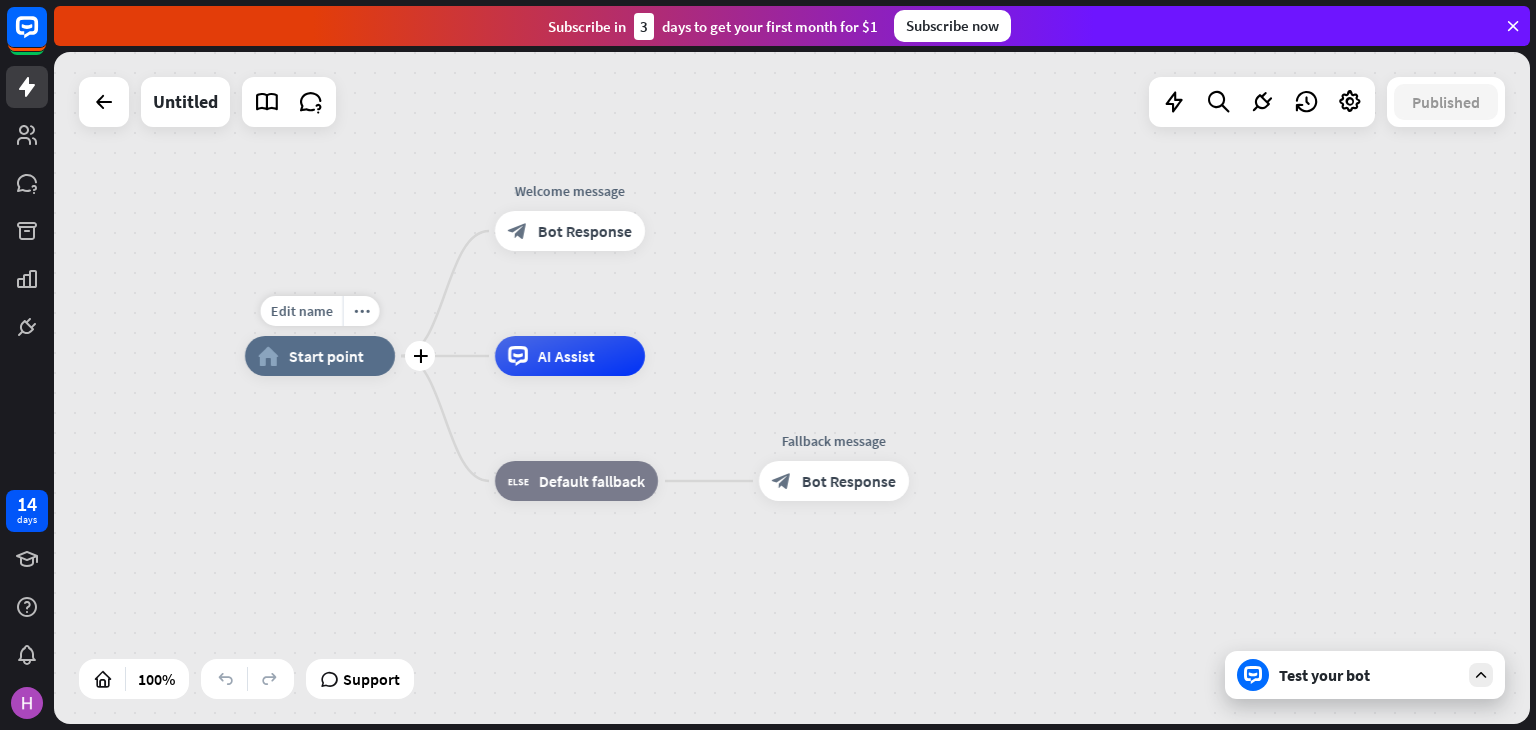 click on "home_2   Start point" at bounding box center (320, 356) 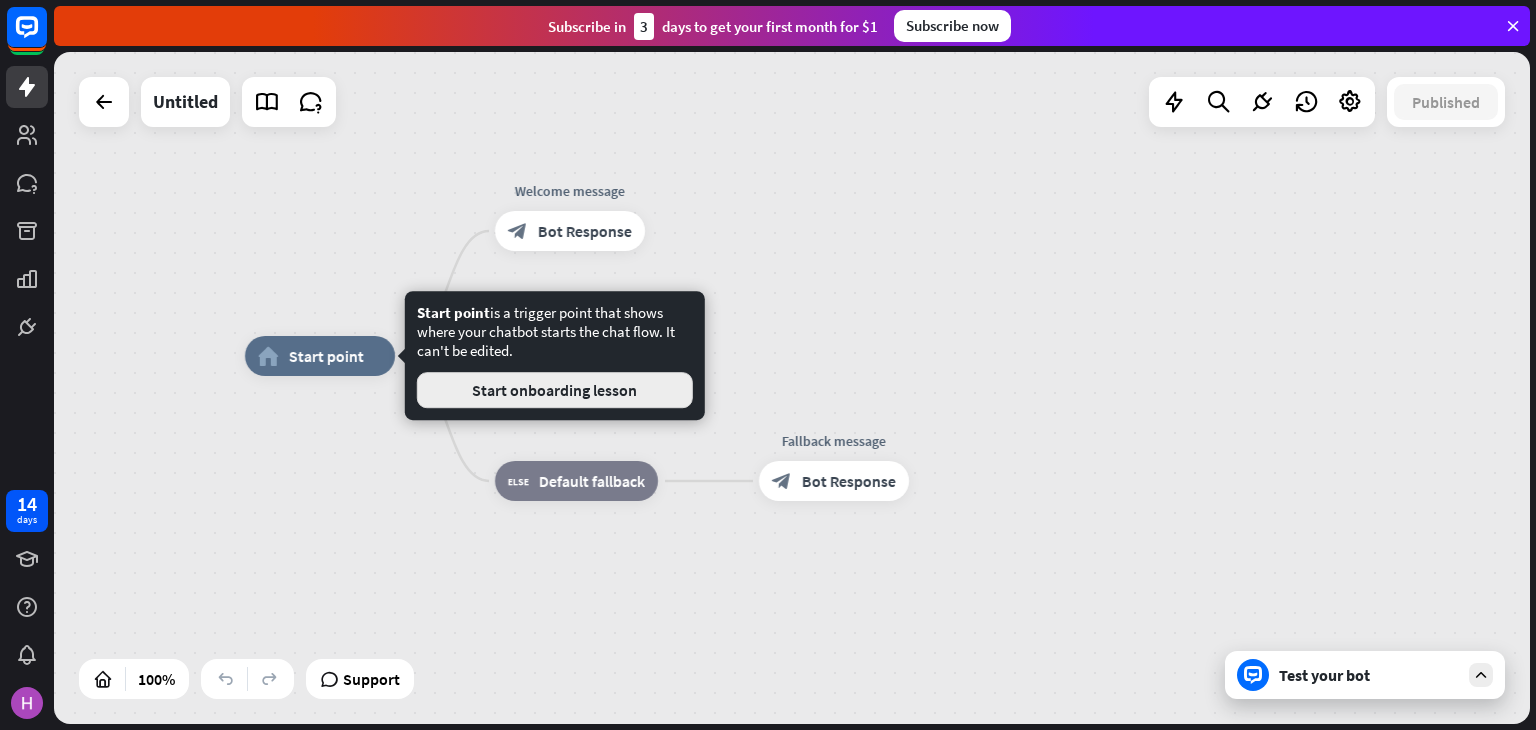 click on "Start onboarding lesson" at bounding box center [555, 390] 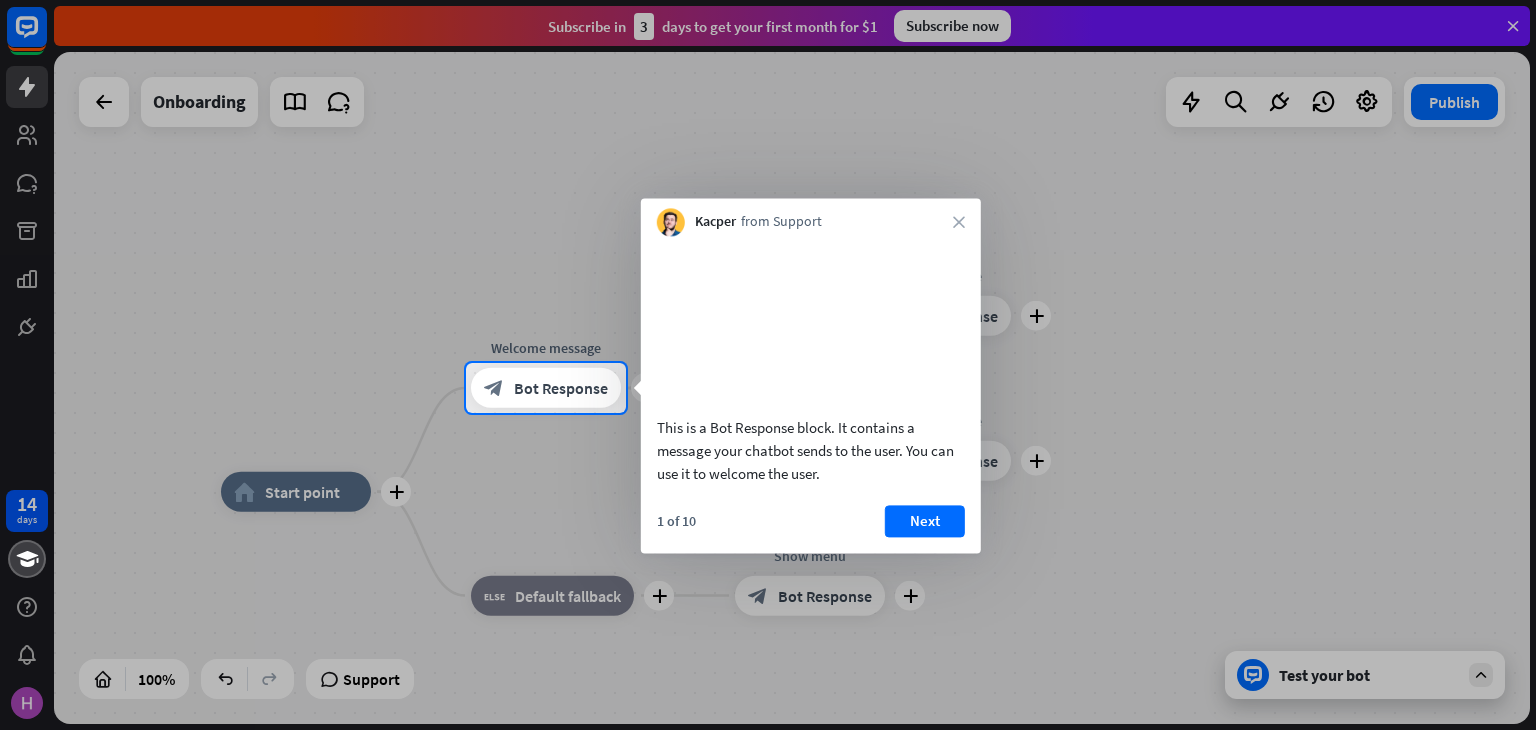 click on "This is a Bot Response block. It contains a message your chatbot sends to the user. You can use it to welcome the user.
1 of 10
Next" at bounding box center (811, 394) 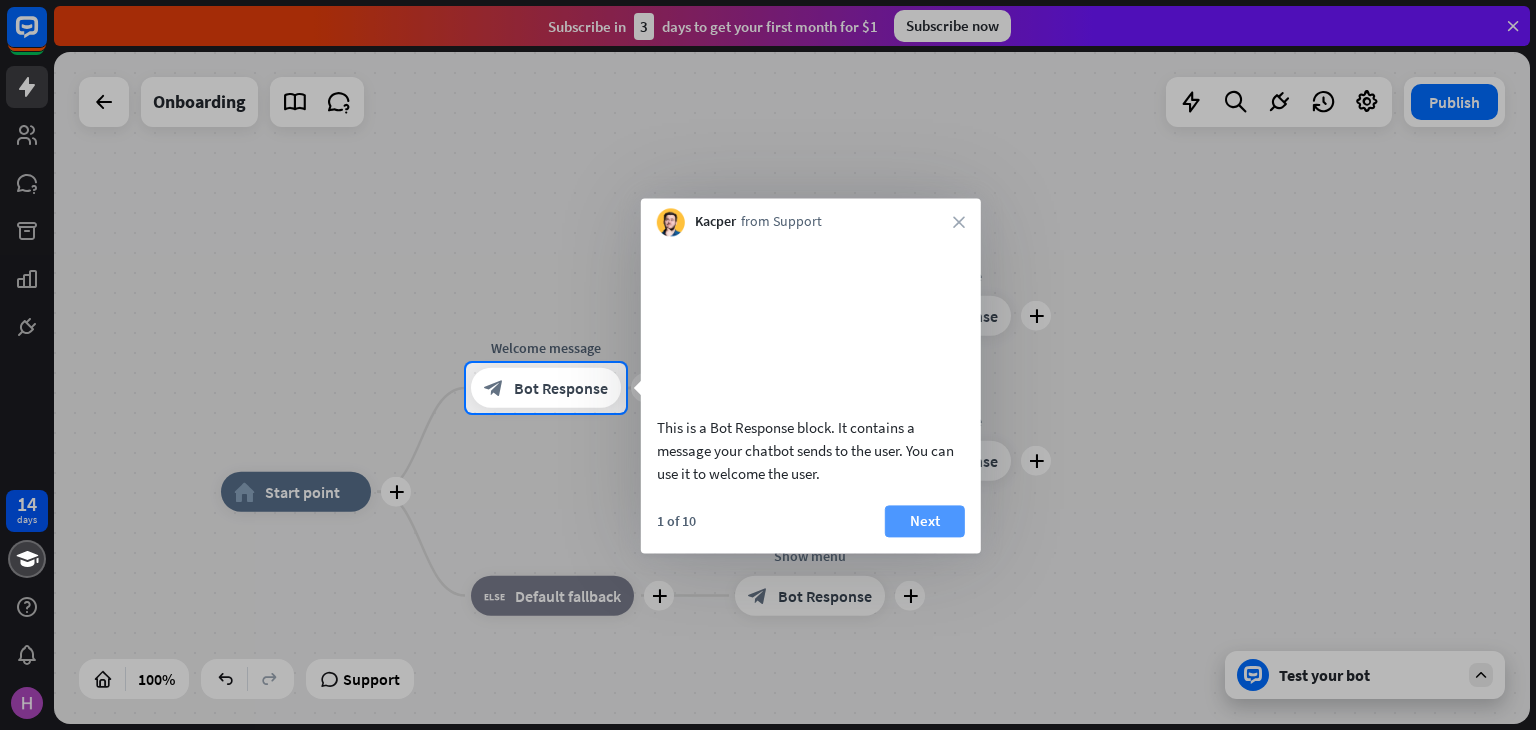 click on "Next" at bounding box center (925, 521) 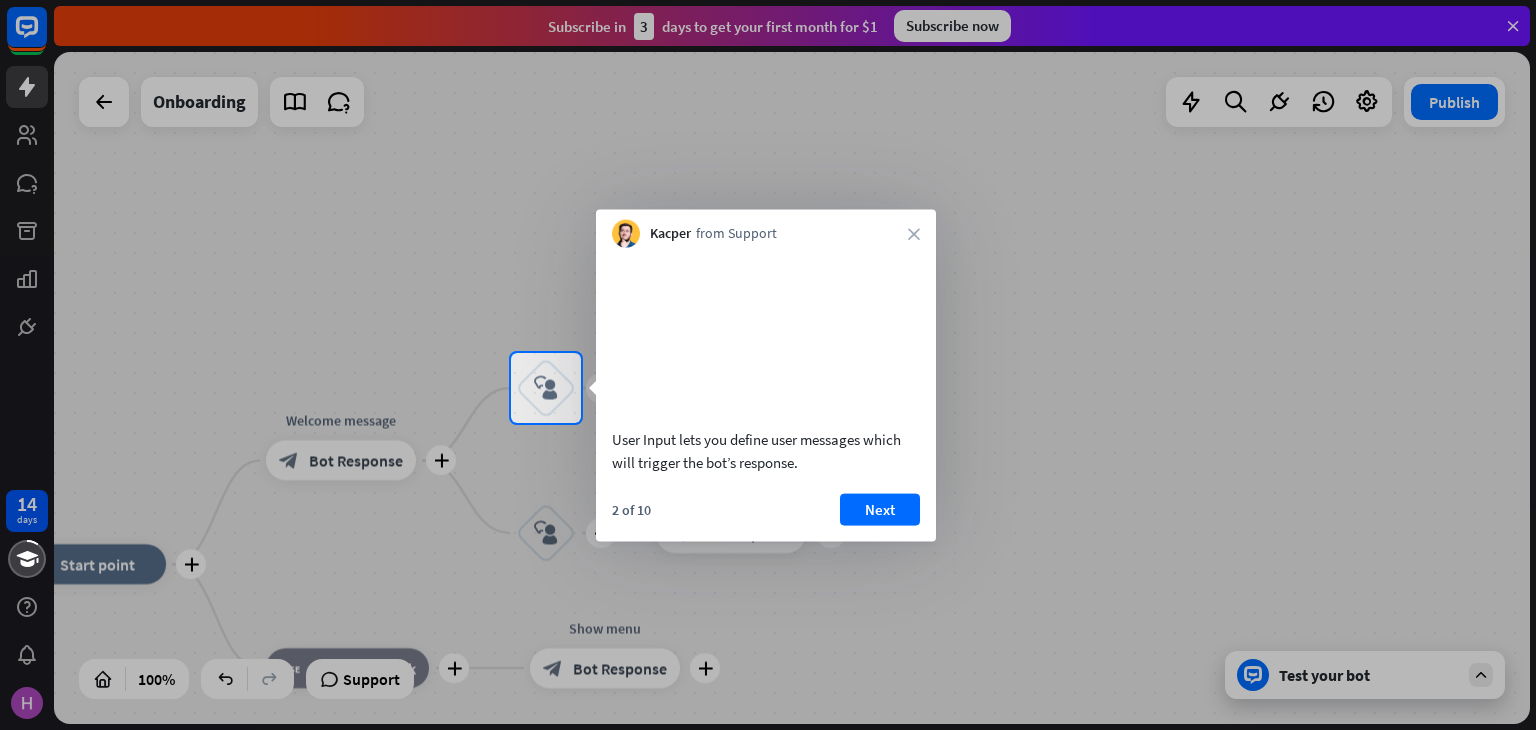 click on "14   days
close
Product Help
First steps   Get started with ChatBot       Help Center   Follow step-by-step tutorials       Academy   Level up your skill set       Contact us   Connect with our Product Experts
Subscribe in
3
days
to get your first month for $1
Subscribe now                     plus     home_2   Start point               plus   Welcome message   block_bot_response   Bot Response               plus     block_user_input               plus   Show response   block_bot_response   Bot Response               plus     block_user_input               plus   Show response   block_bot_response   Bot Response" at bounding box center (768, 365) 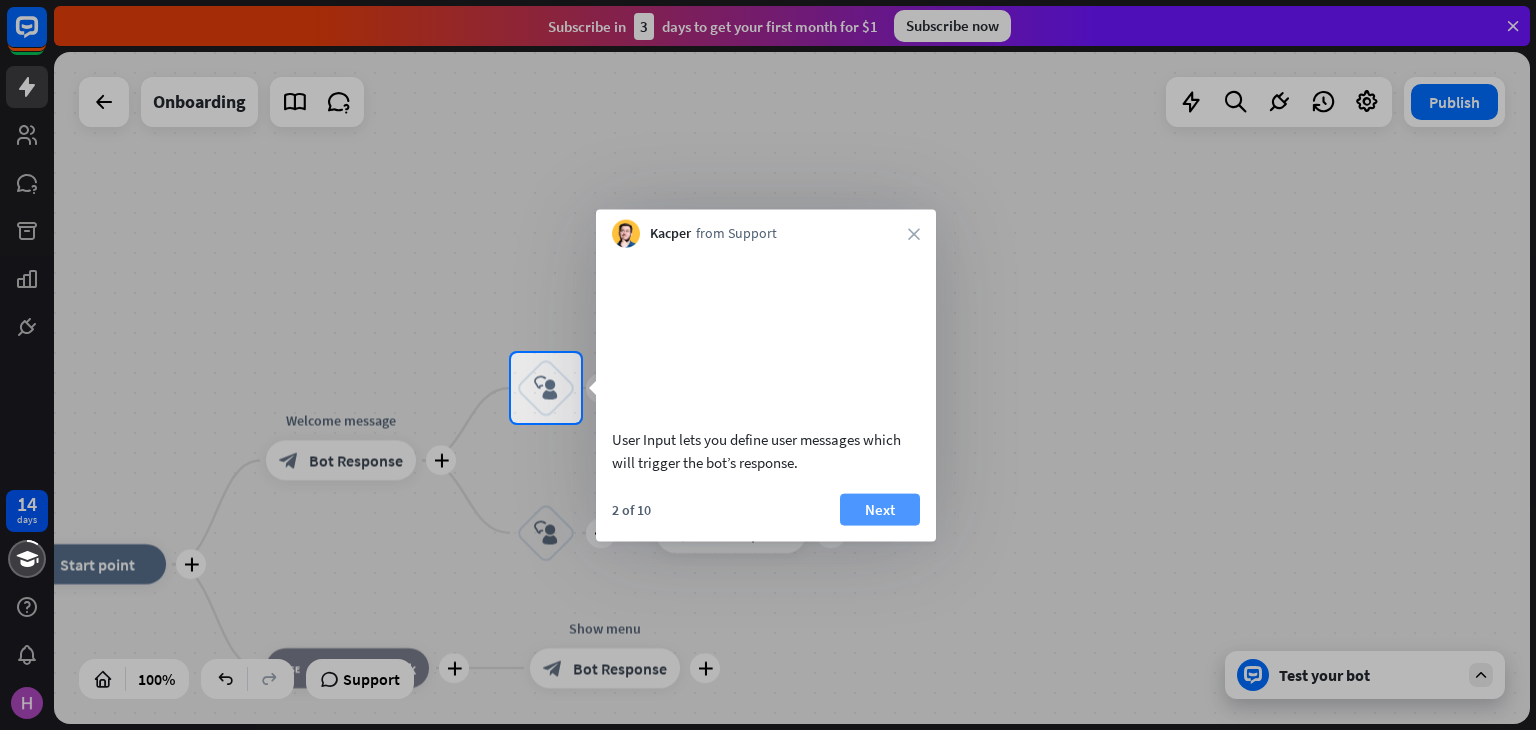 drag, startPoint x: 892, startPoint y: 517, endPoint x: 890, endPoint y: 536, distance: 19.104973 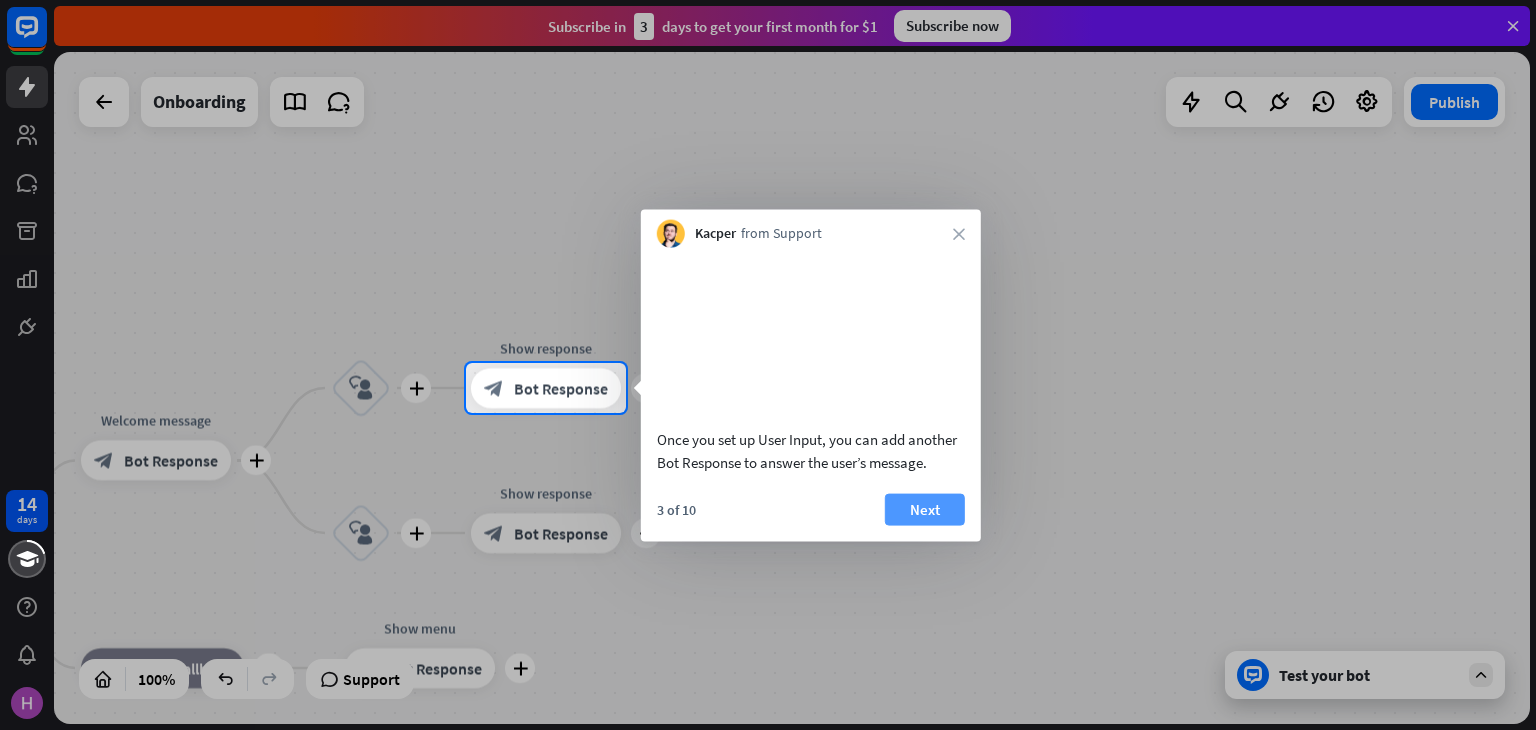 click on "Next" at bounding box center (925, 509) 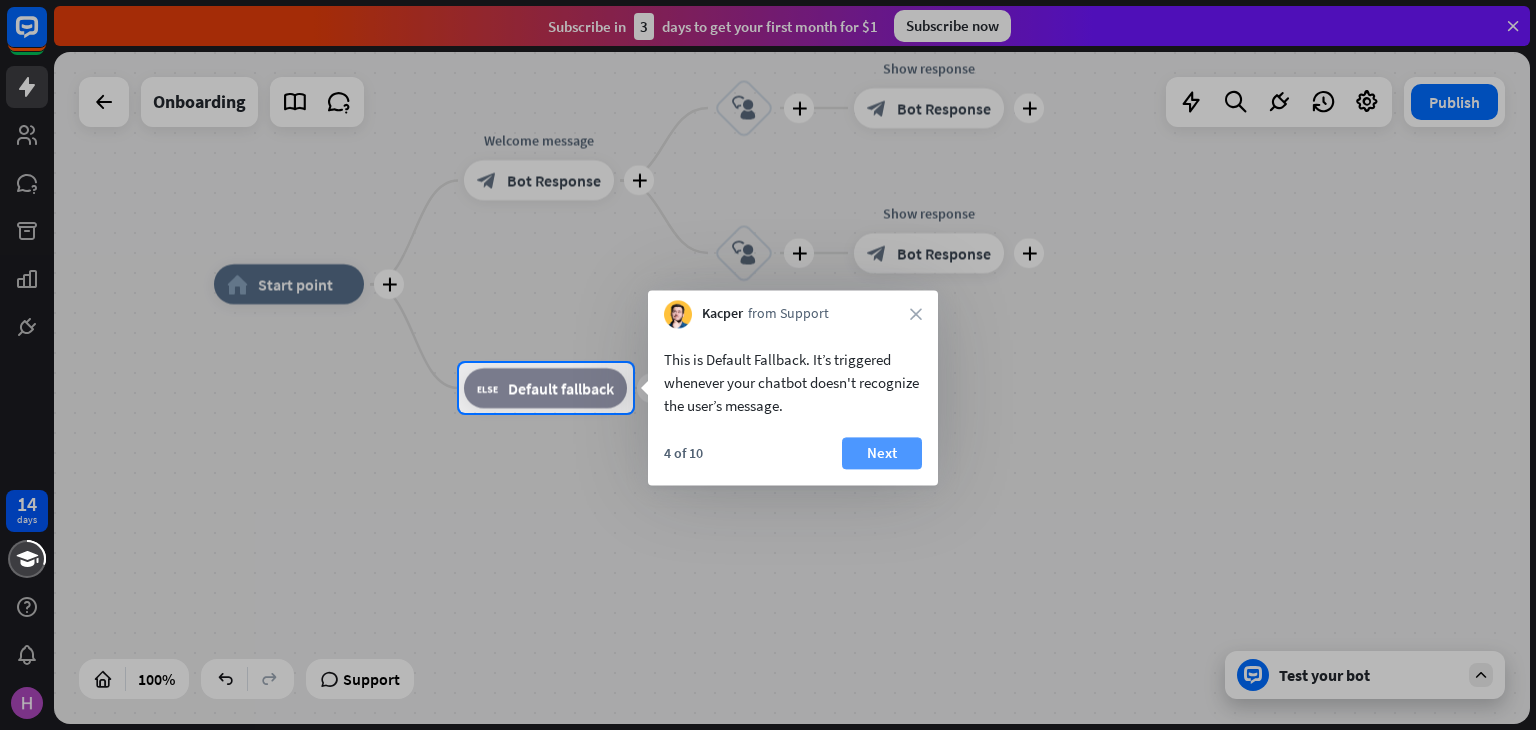 click on "Next" at bounding box center [882, 453] 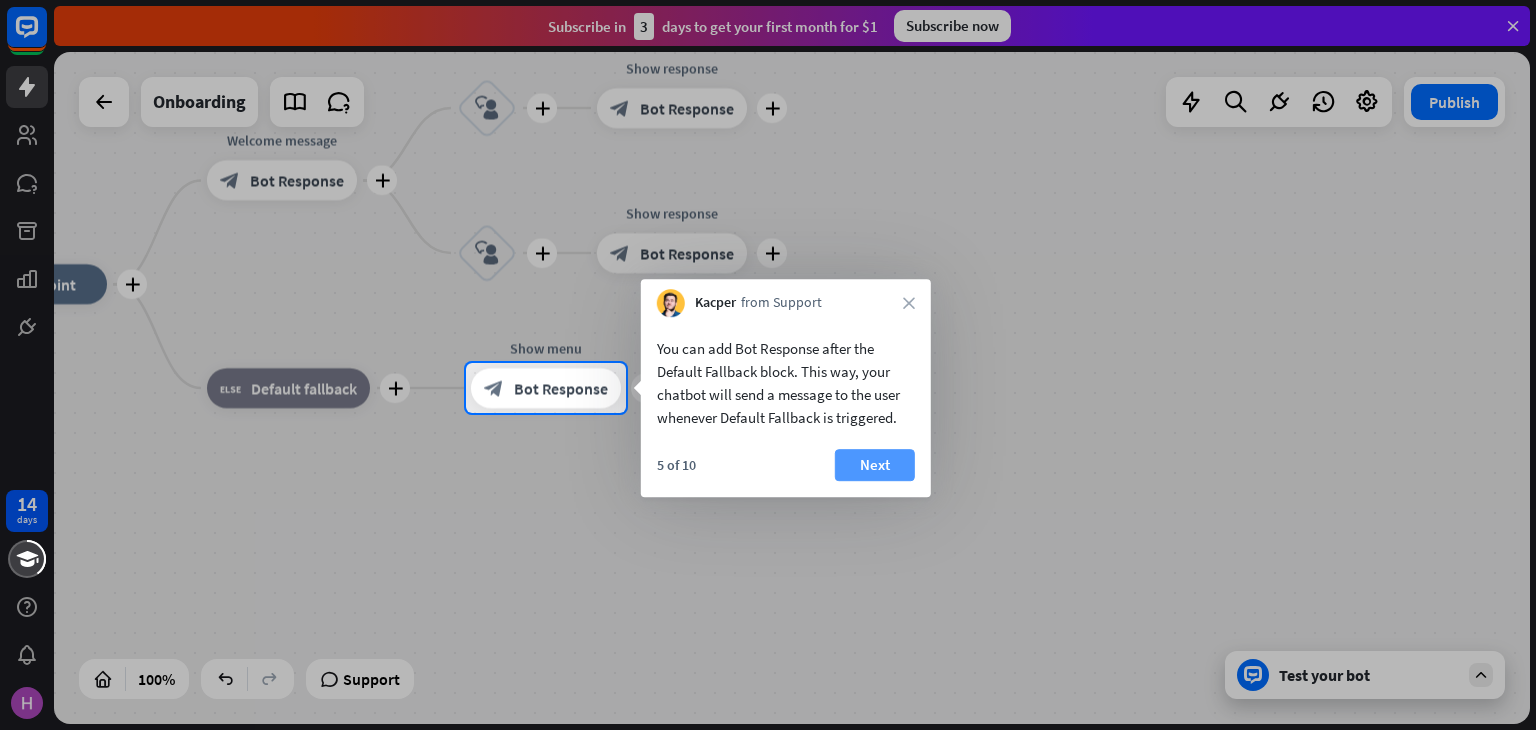 click on "Next" at bounding box center [875, 465] 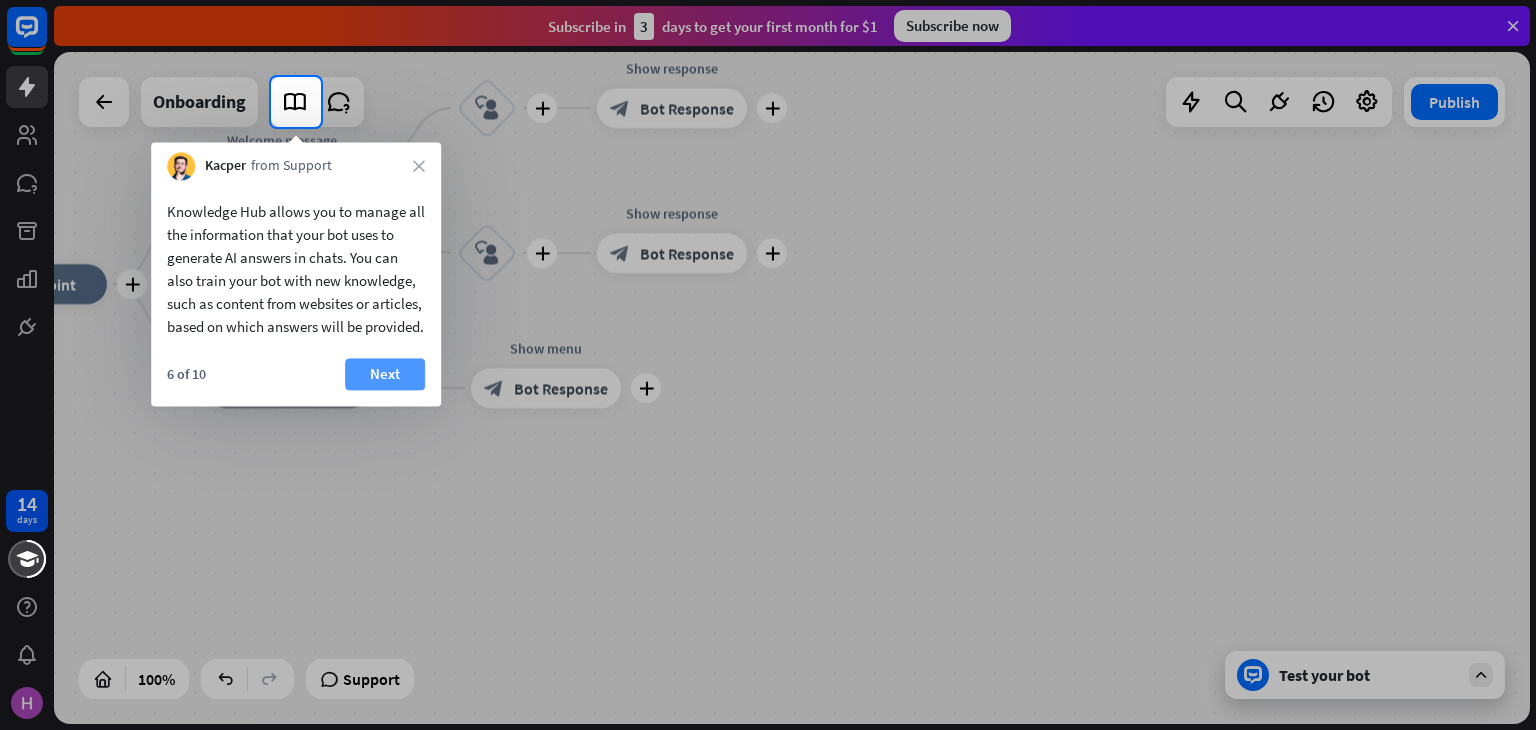 click on "Next" at bounding box center [385, 374] 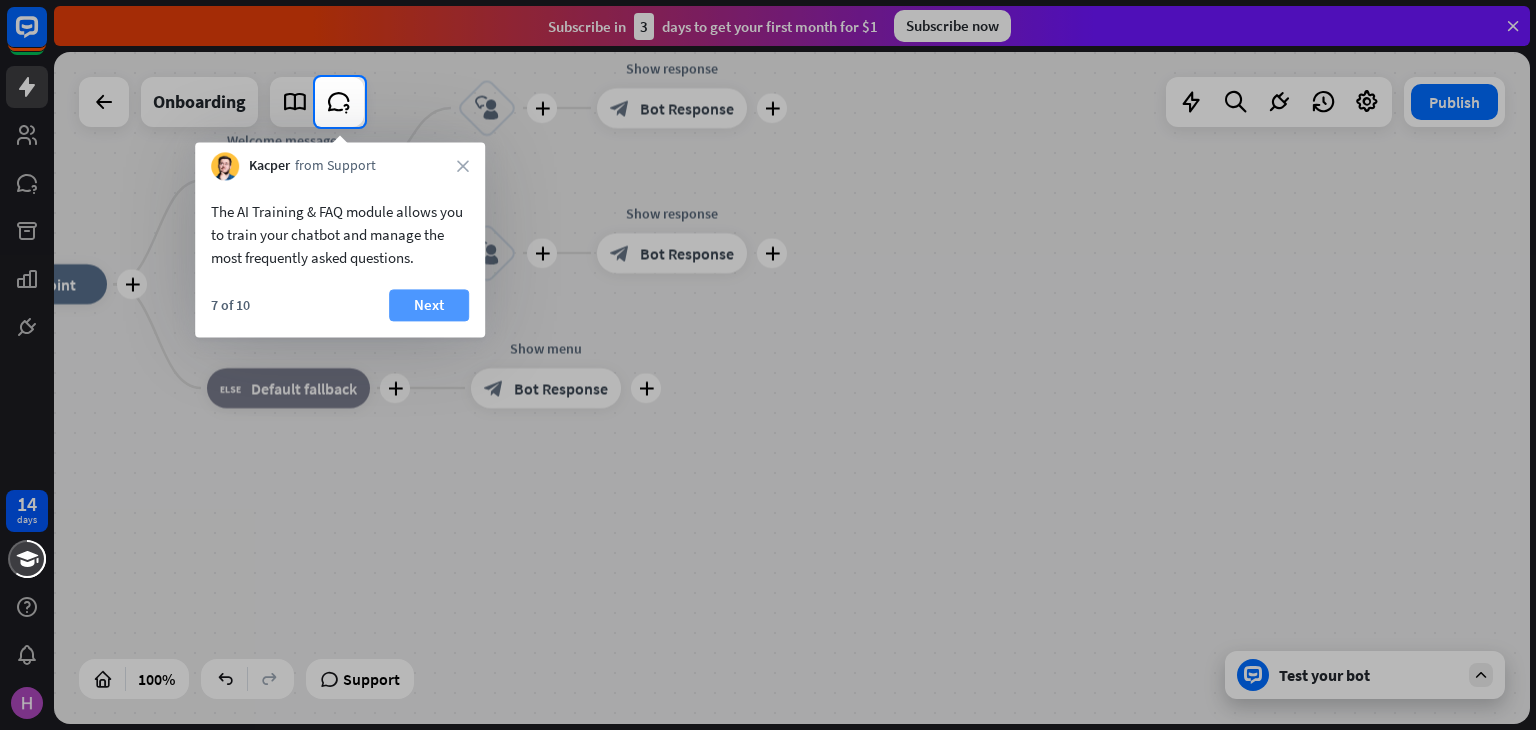 click on "Next" at bounding box center (429, 305) 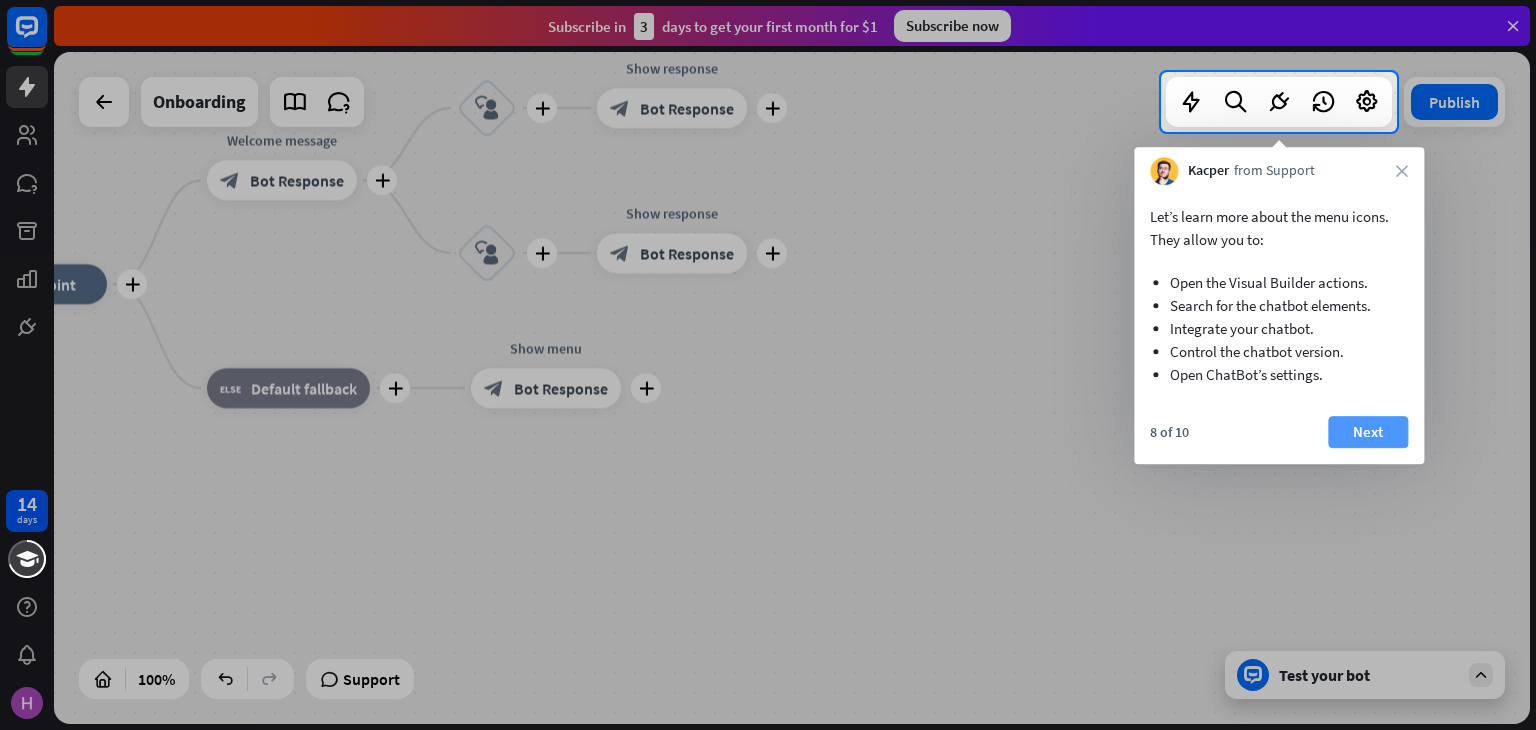 click on "Next" at bounding box center [1368, 432] 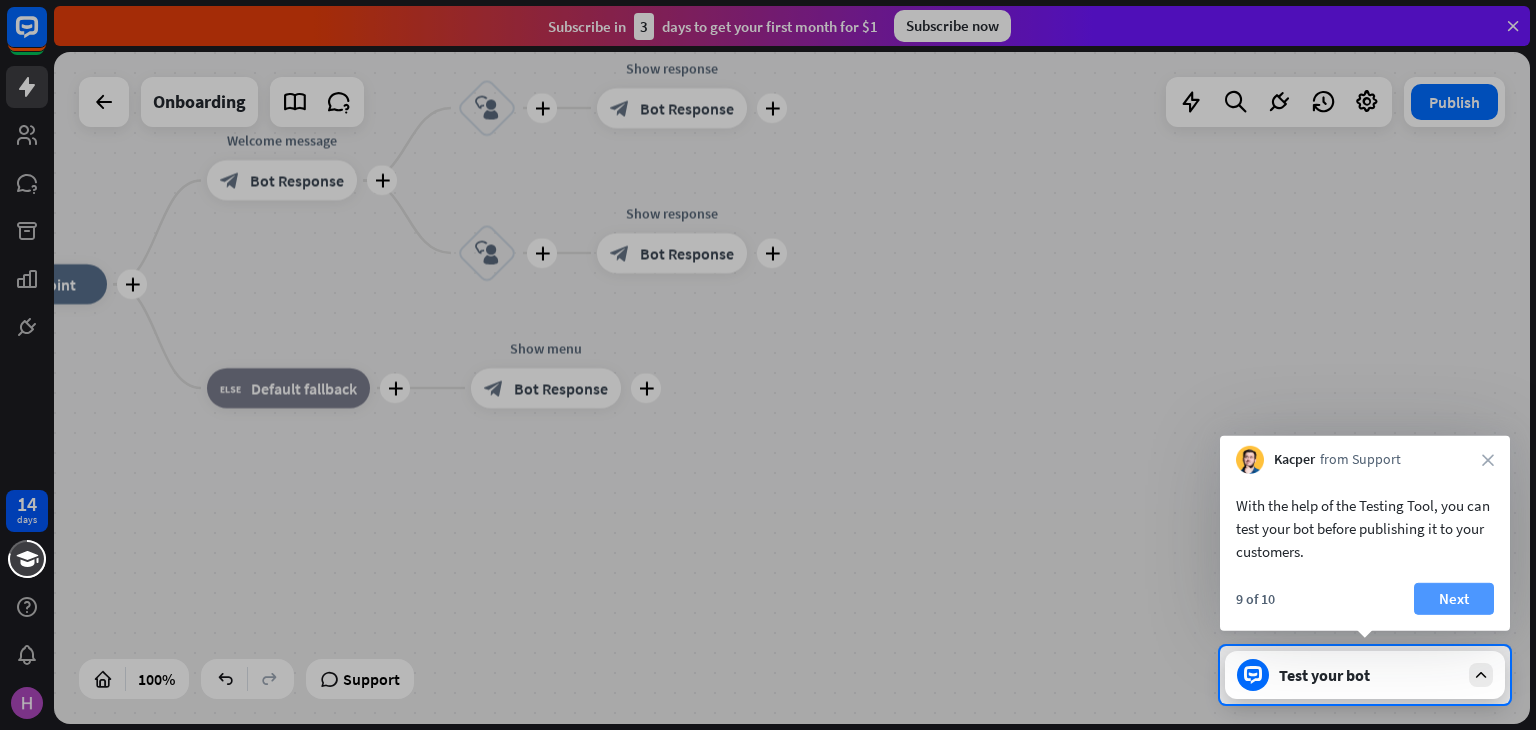 click on "Next" at bounding box center [1454, 599] 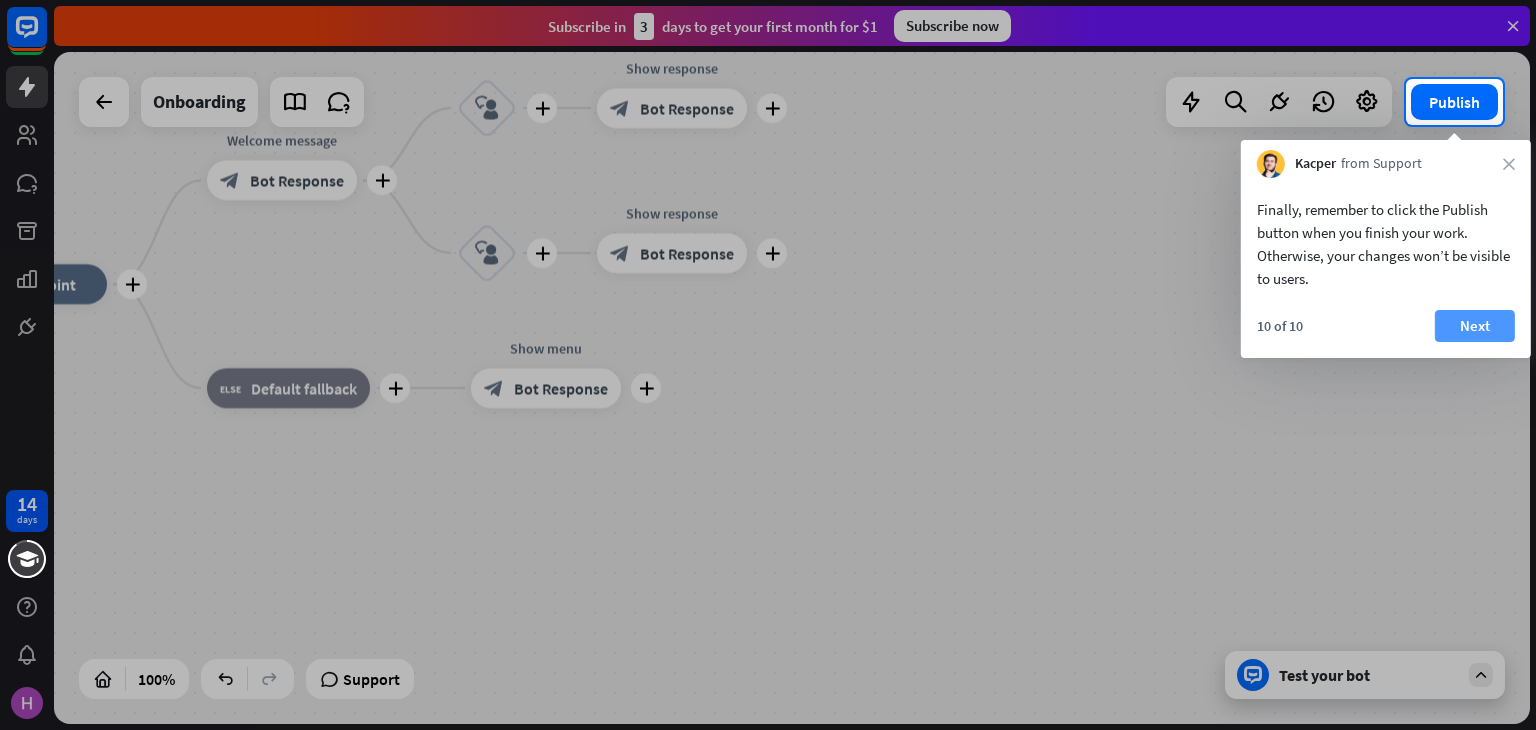 click on "Next" at bounding box center (1475, 326) 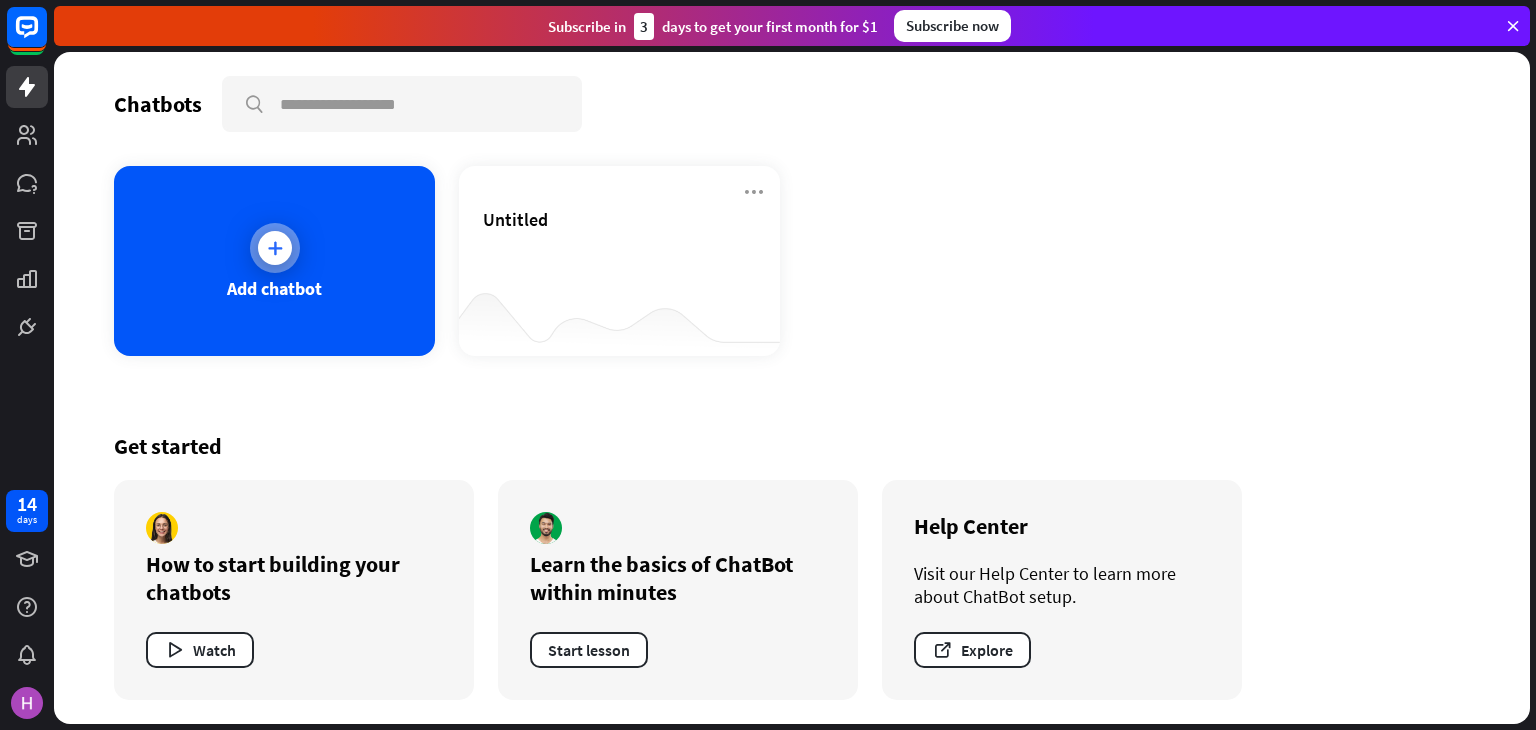 click at bounding box center (275, 248) 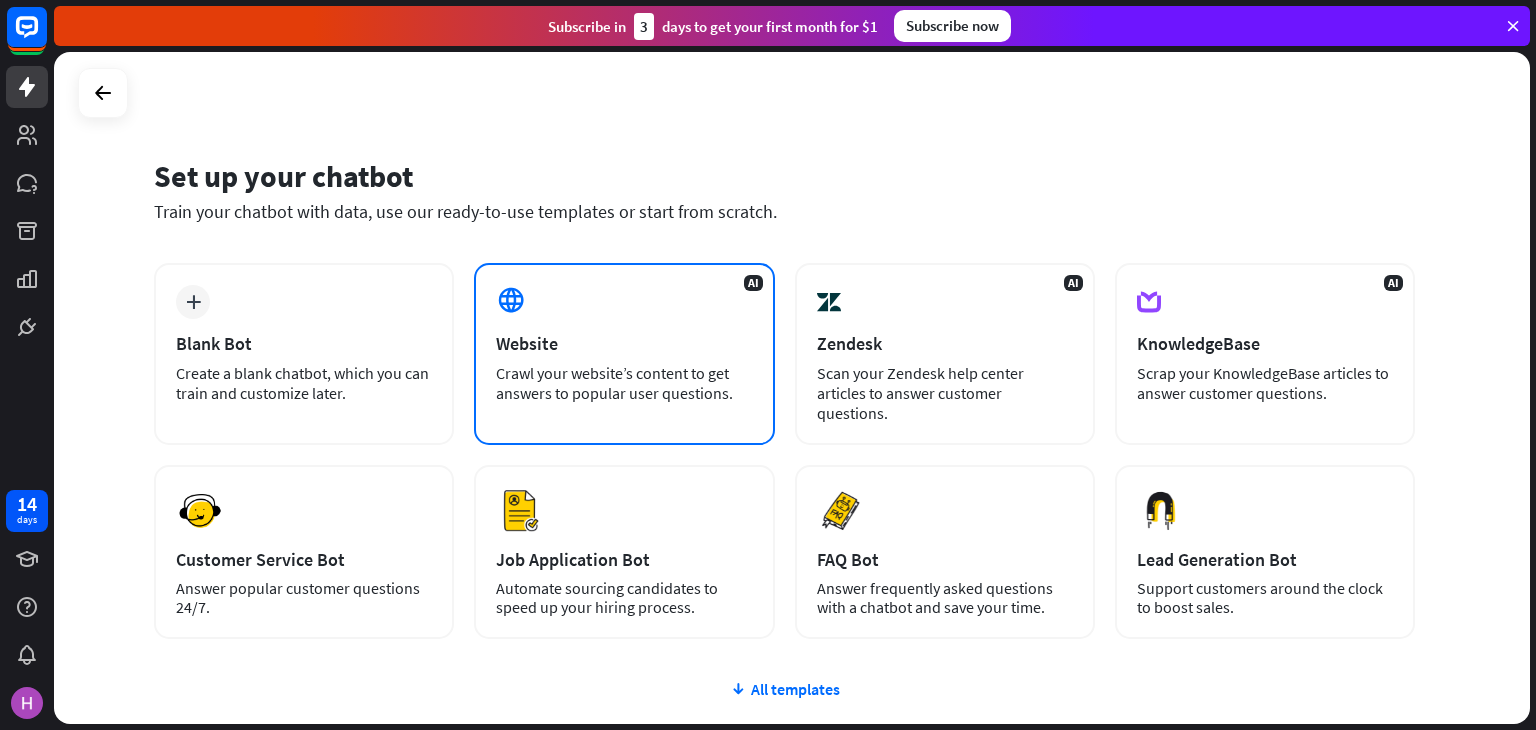 click on "AI     Website
Crawl your website’s content to get answers to
popular user questions." at bounding box center (624, 354) 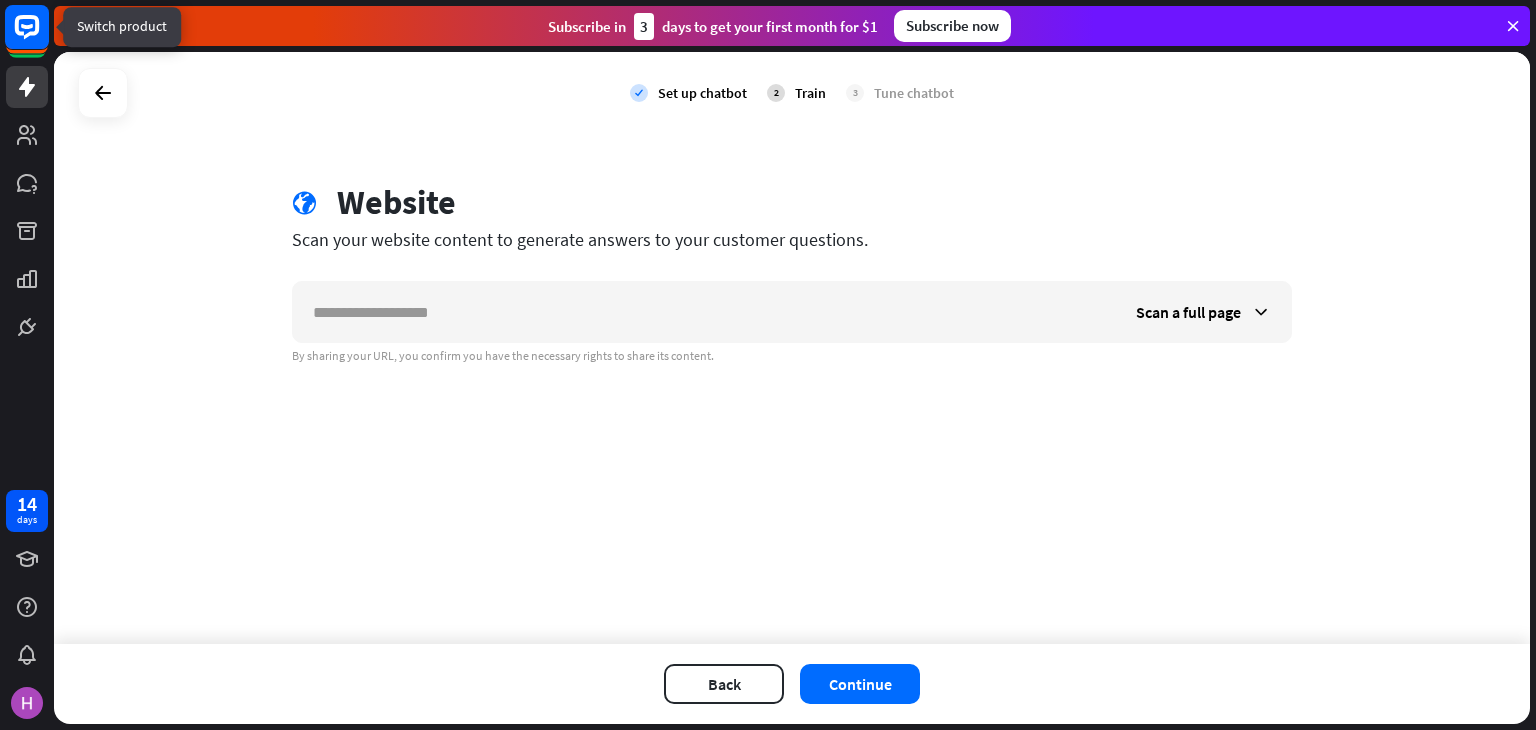 click 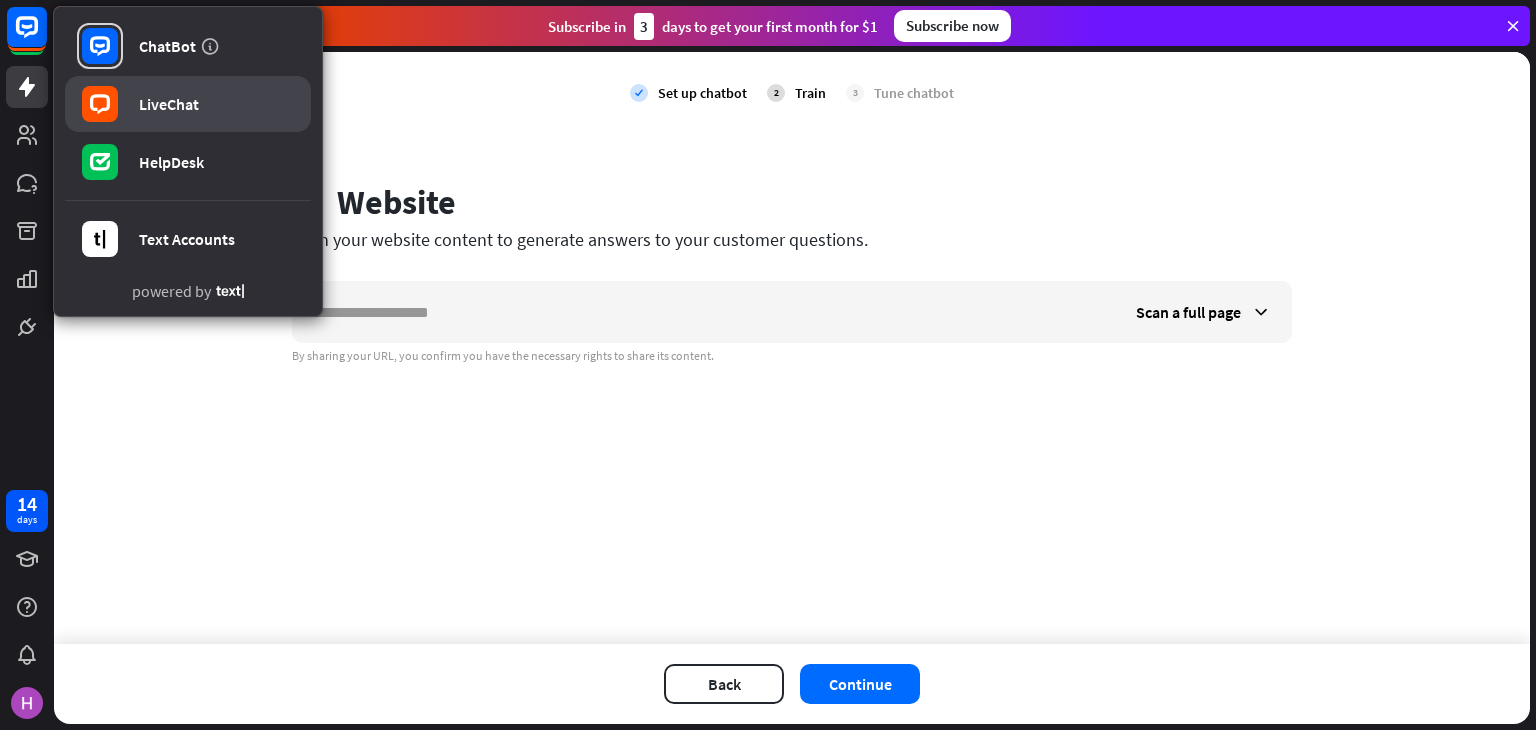 click on "LiveChat" at bounding box center [188, 104] 